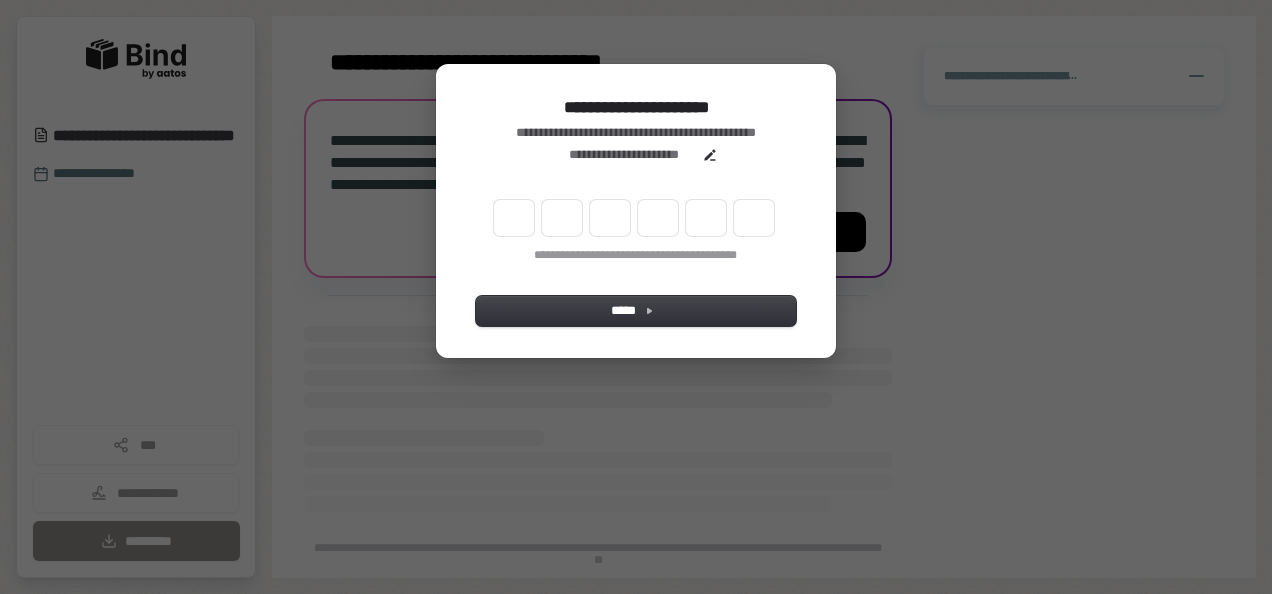 scroll, scrollTop: 0, scrollLeft: 0, axis: both 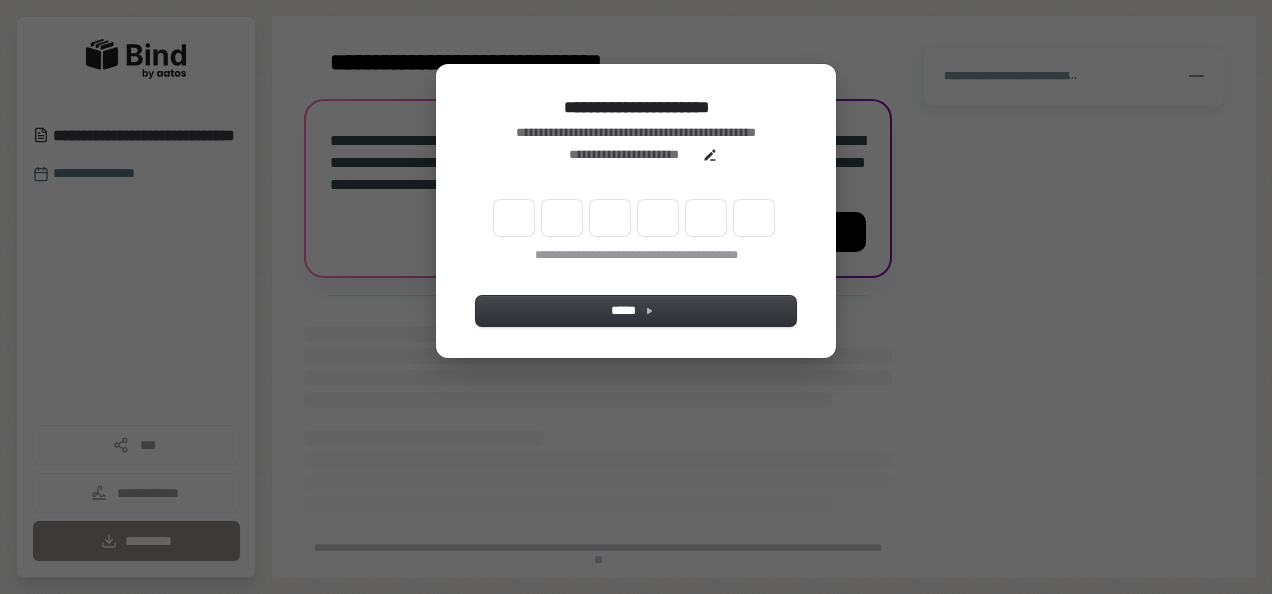 type on "*" 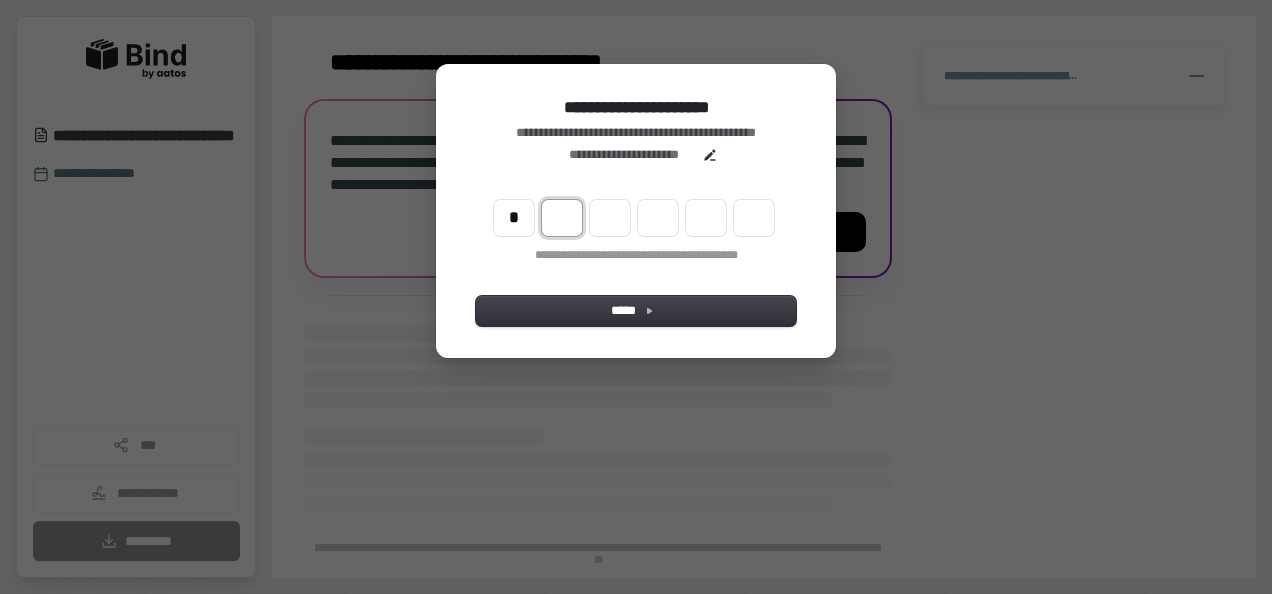 type on "*" 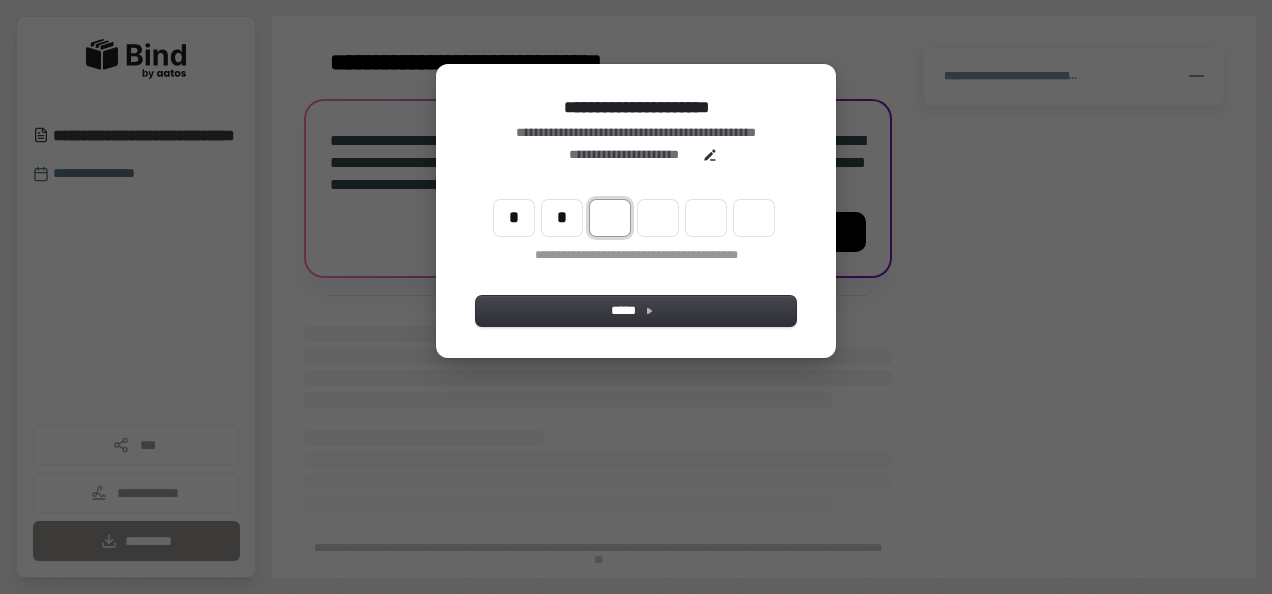 type on "**" 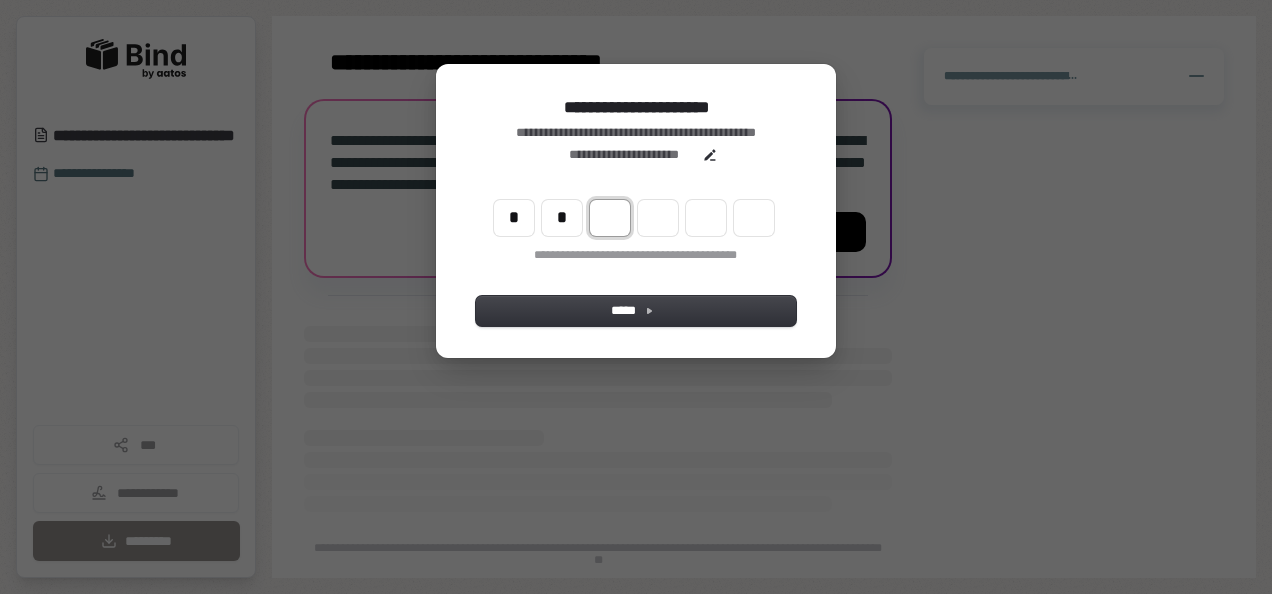 type on "*" 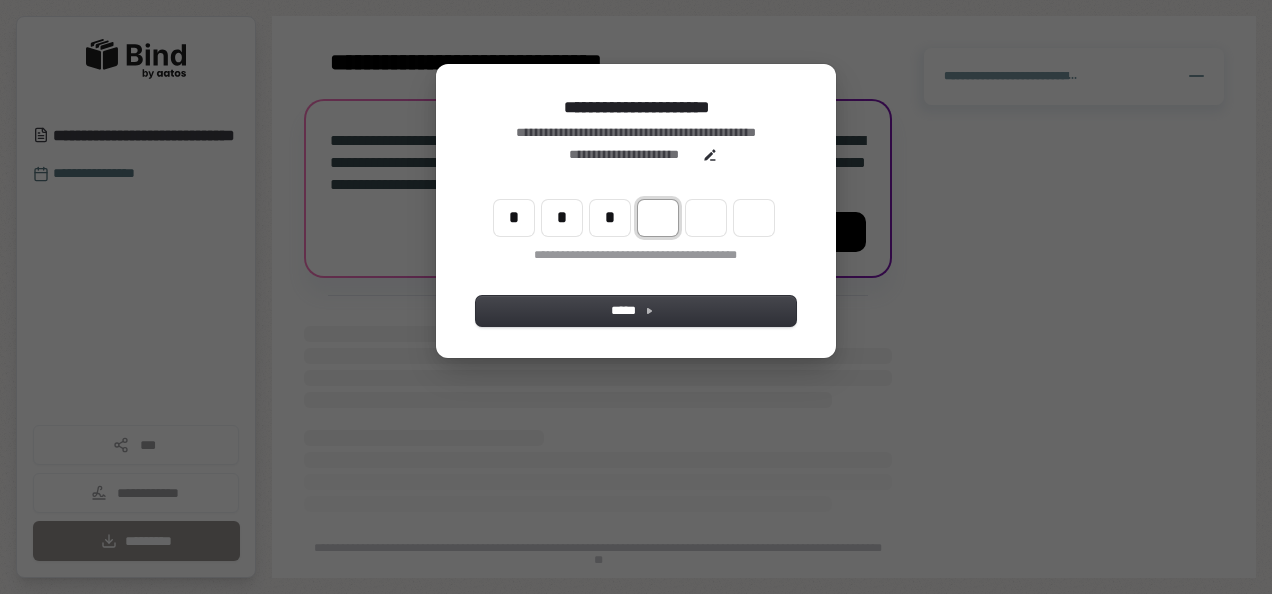 type on "***" 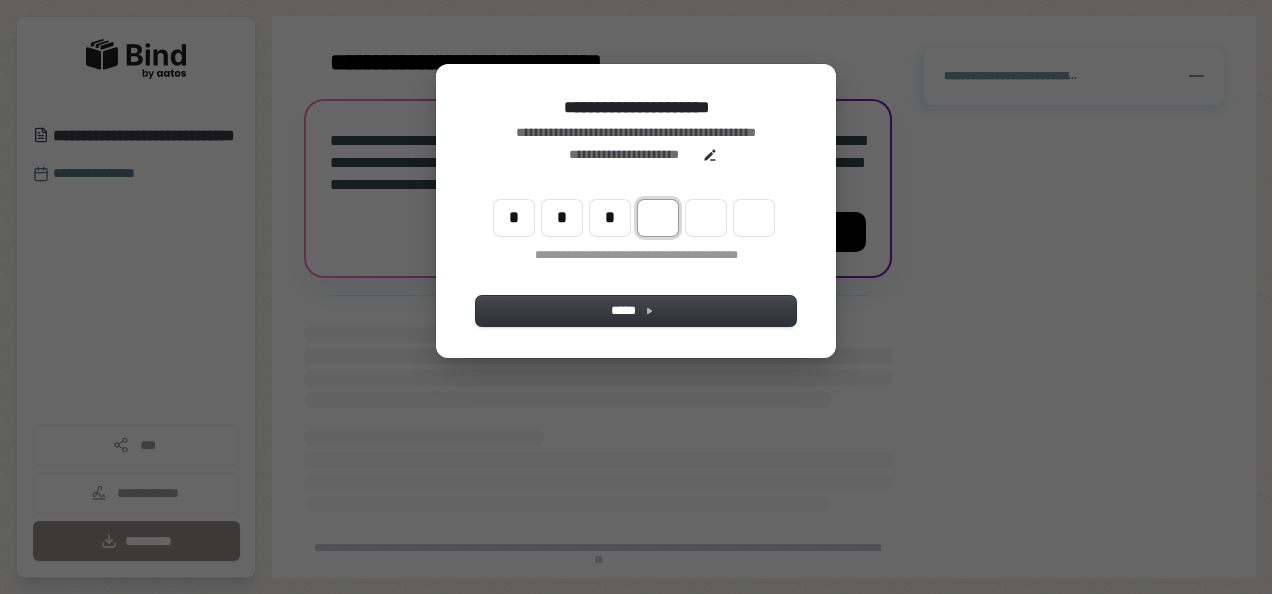 type on "*" 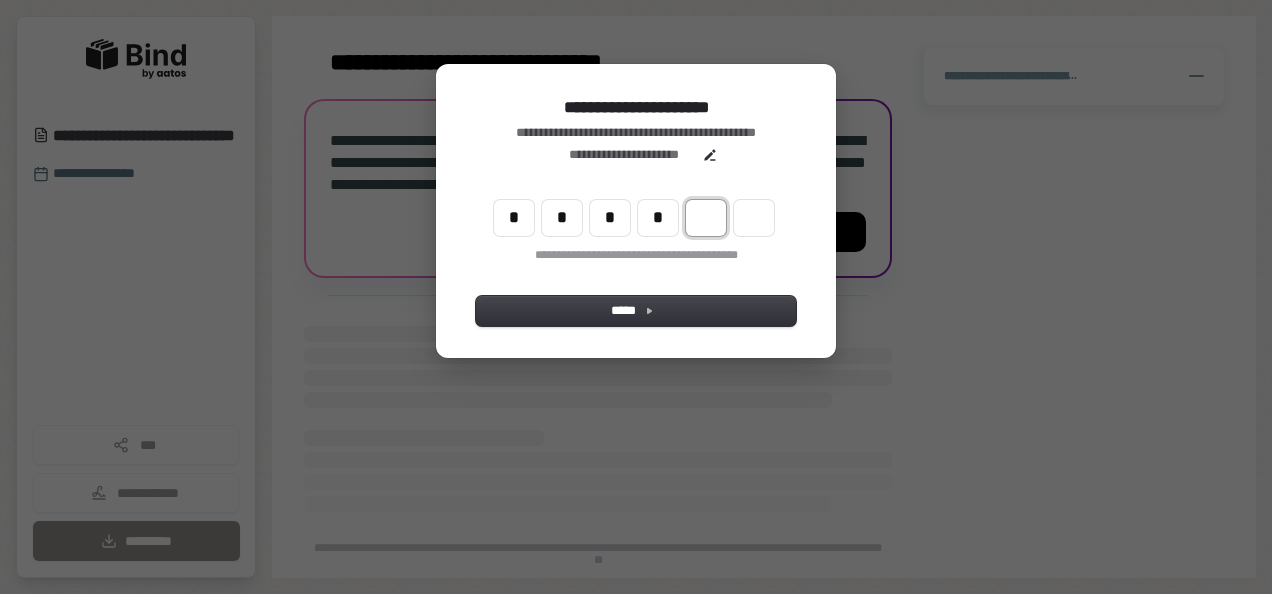 type on "****" 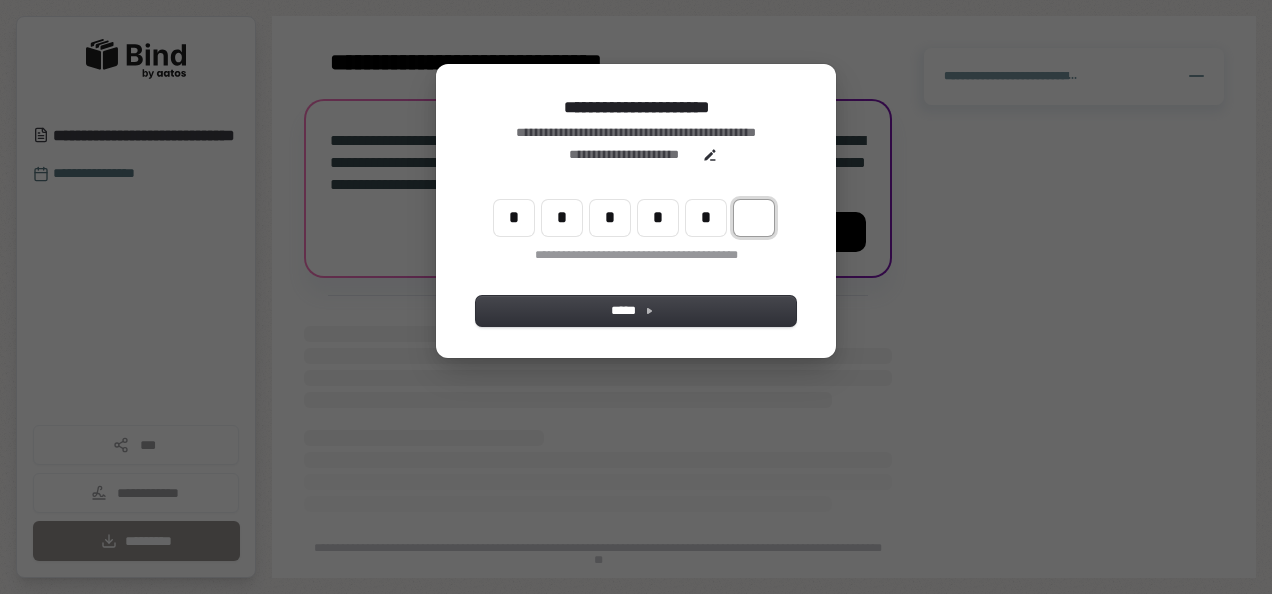 type on "******" 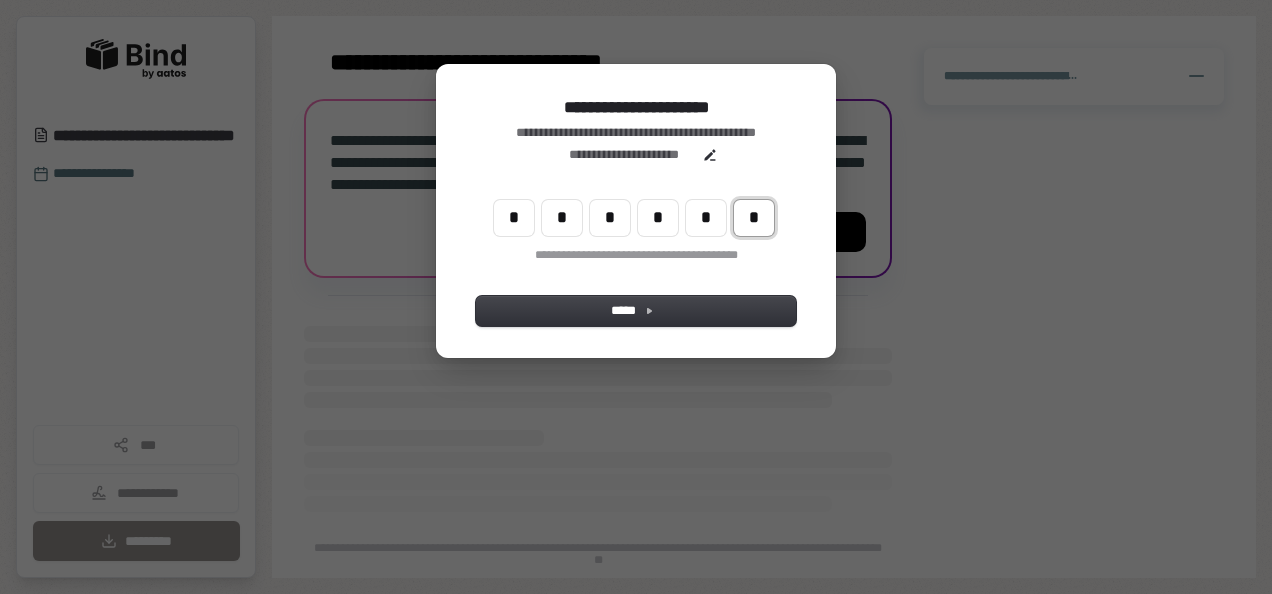 type on "*" 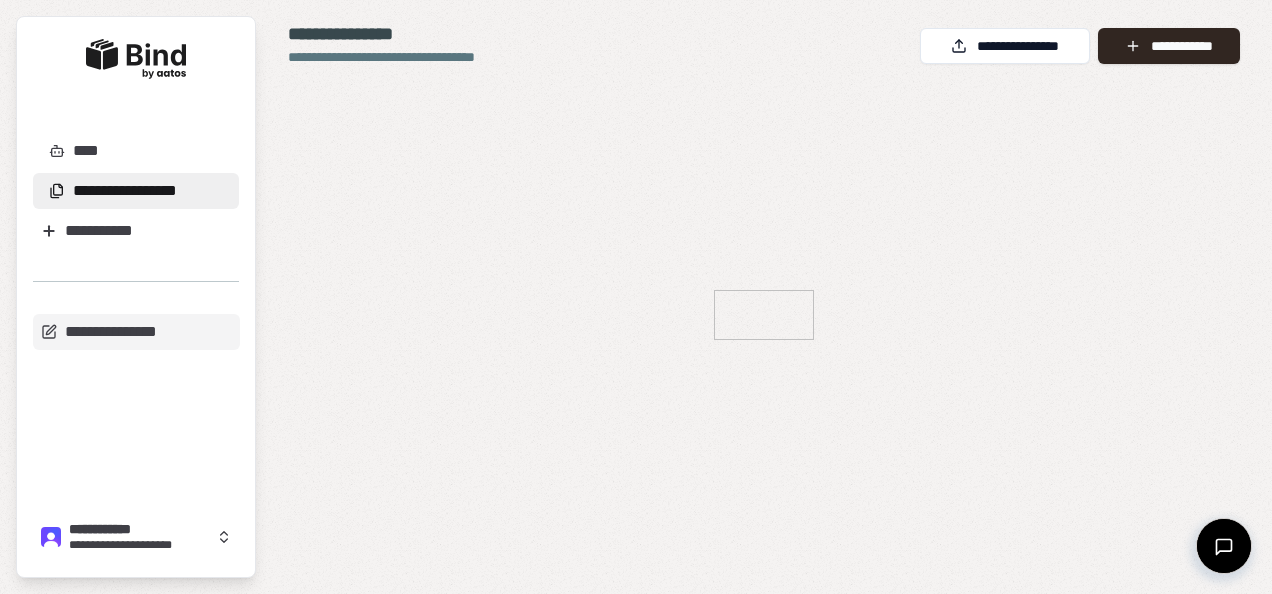 scroll, scrollTop: 0, scrollLeft: 0, axis: both 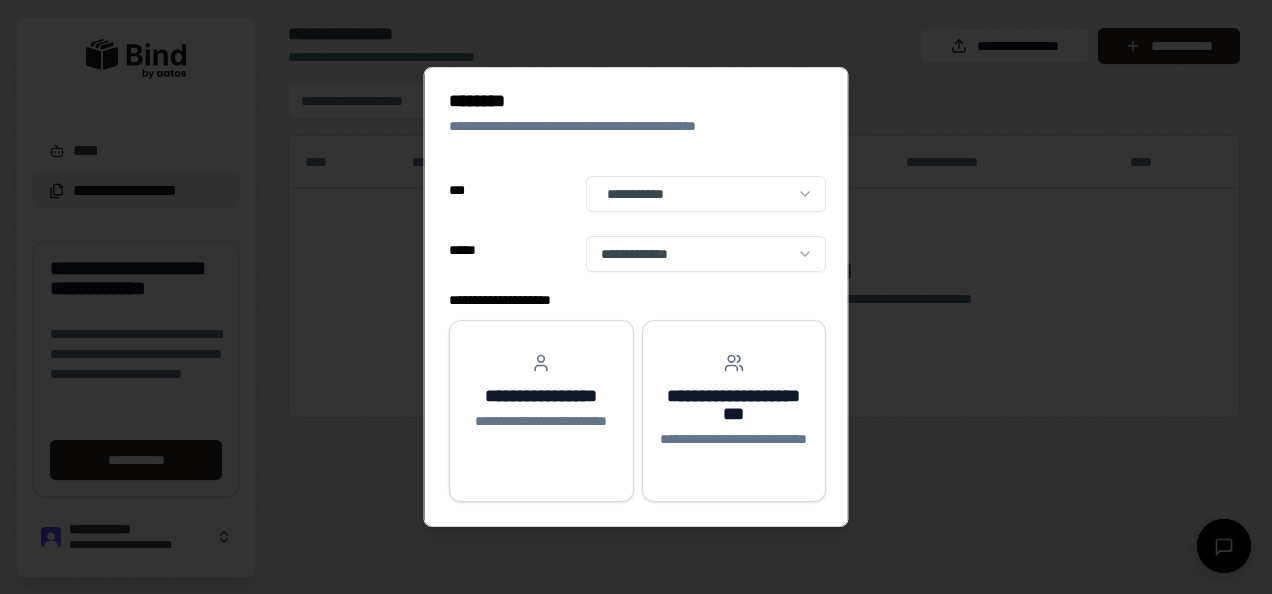 select on "**" 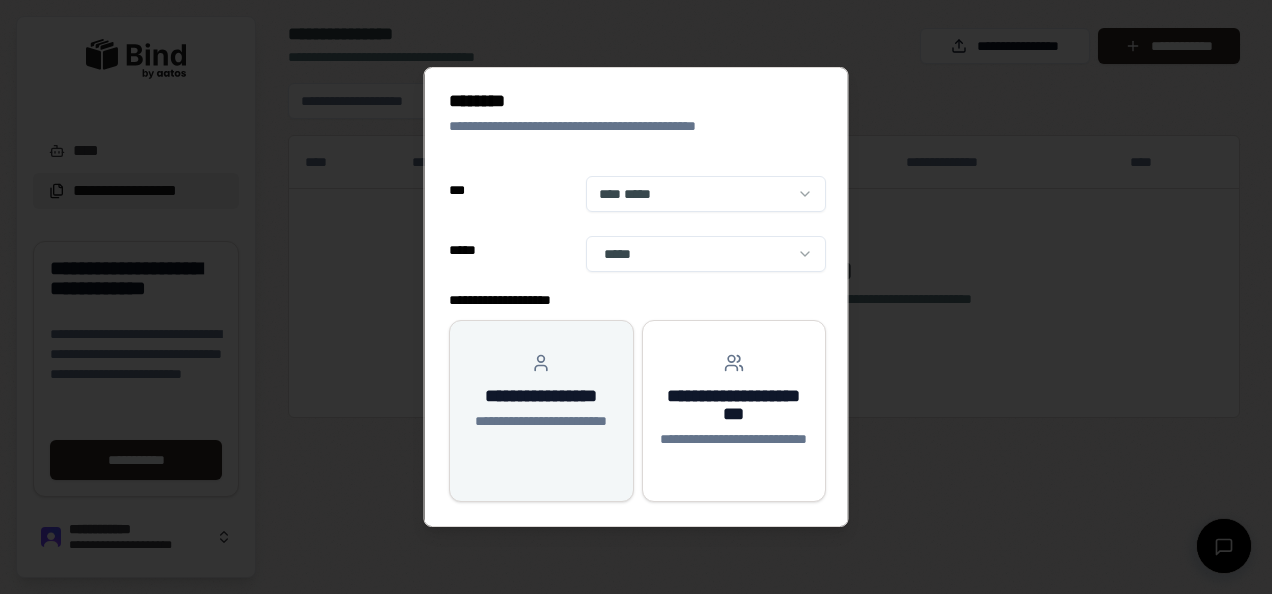 click on "**********" at bounding box center (541, 396) 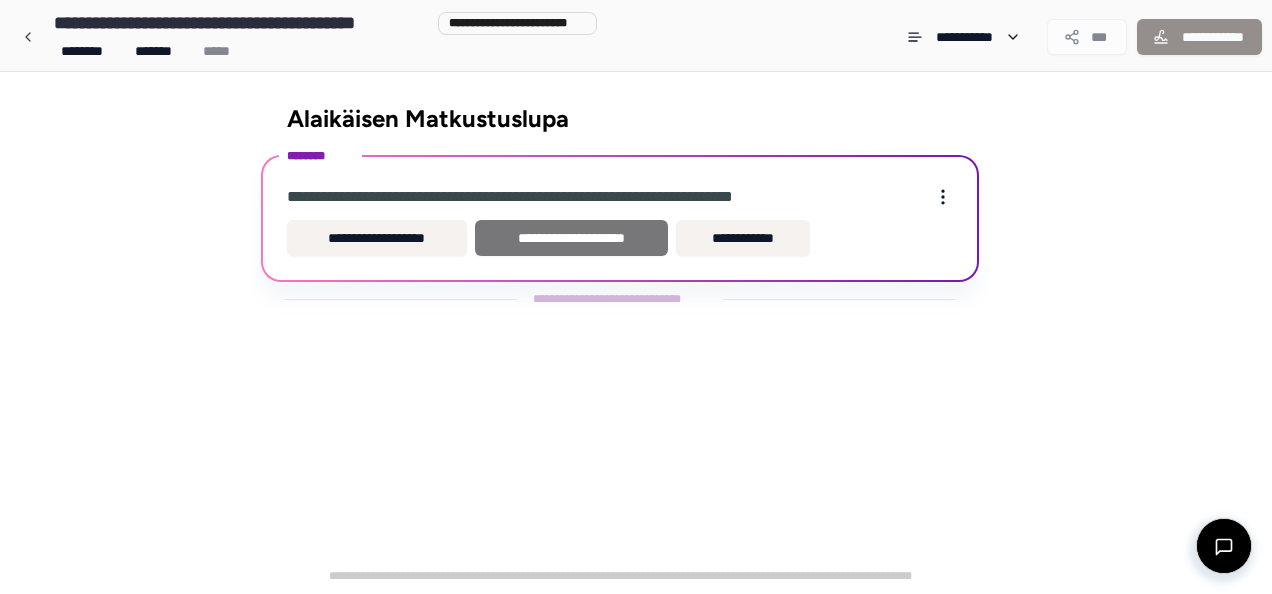 click on "**********" at bounding box center [571, 238] 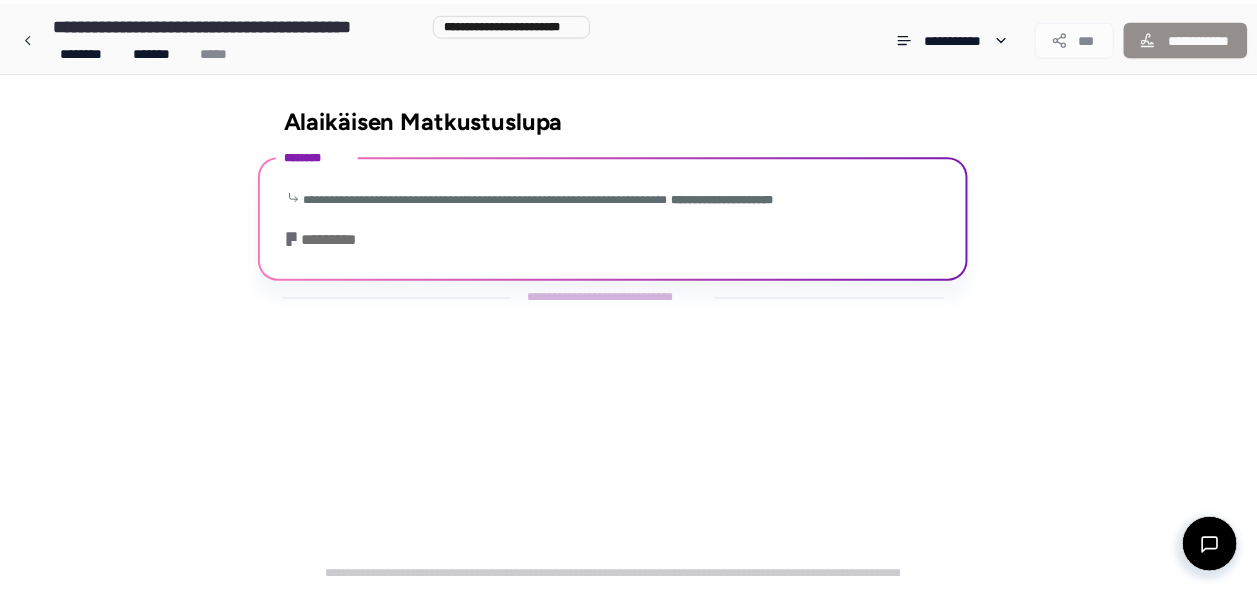 scroll, scrollTop: 59, scrollLeft: 0, axis: vertical 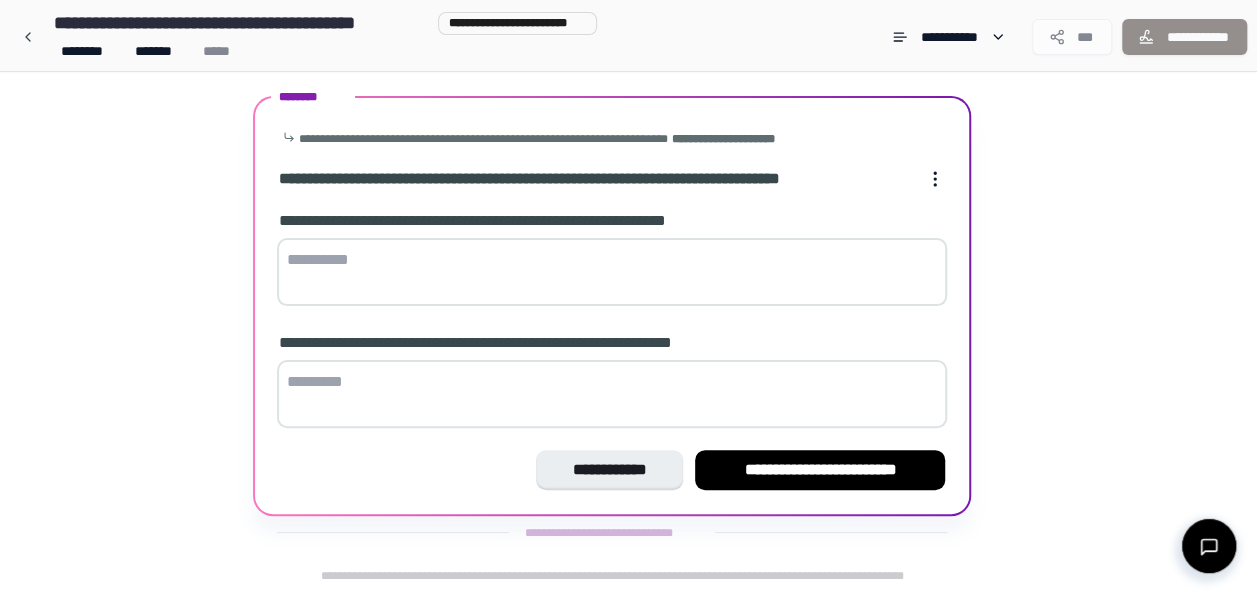 click at bounding box center [612, 272] 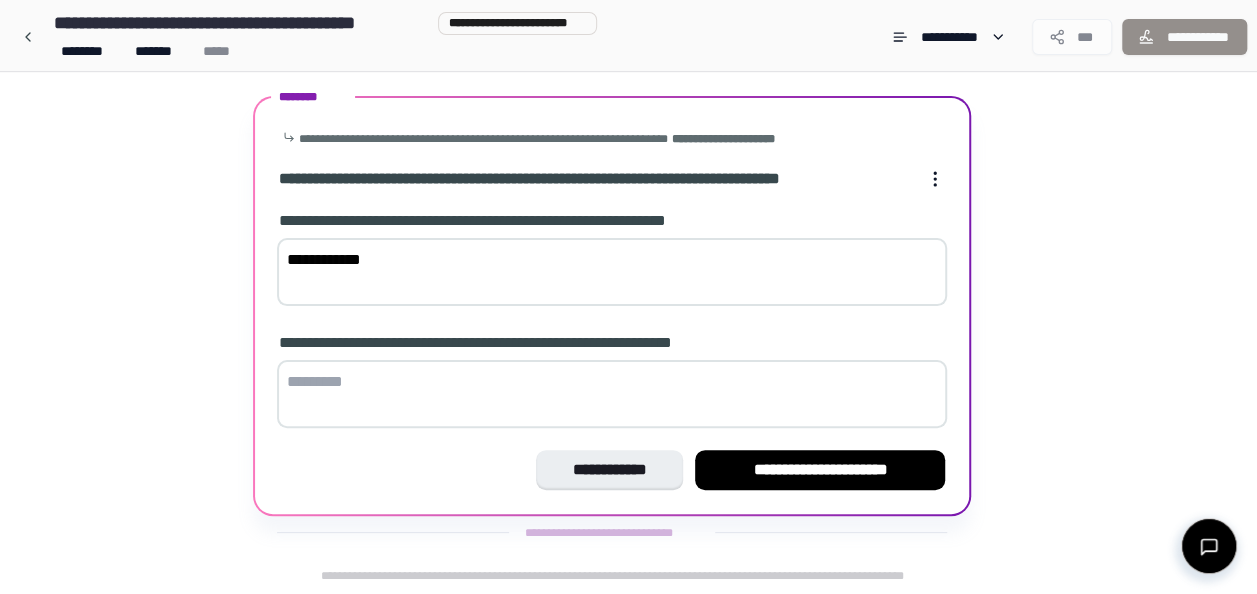 type on "**********" 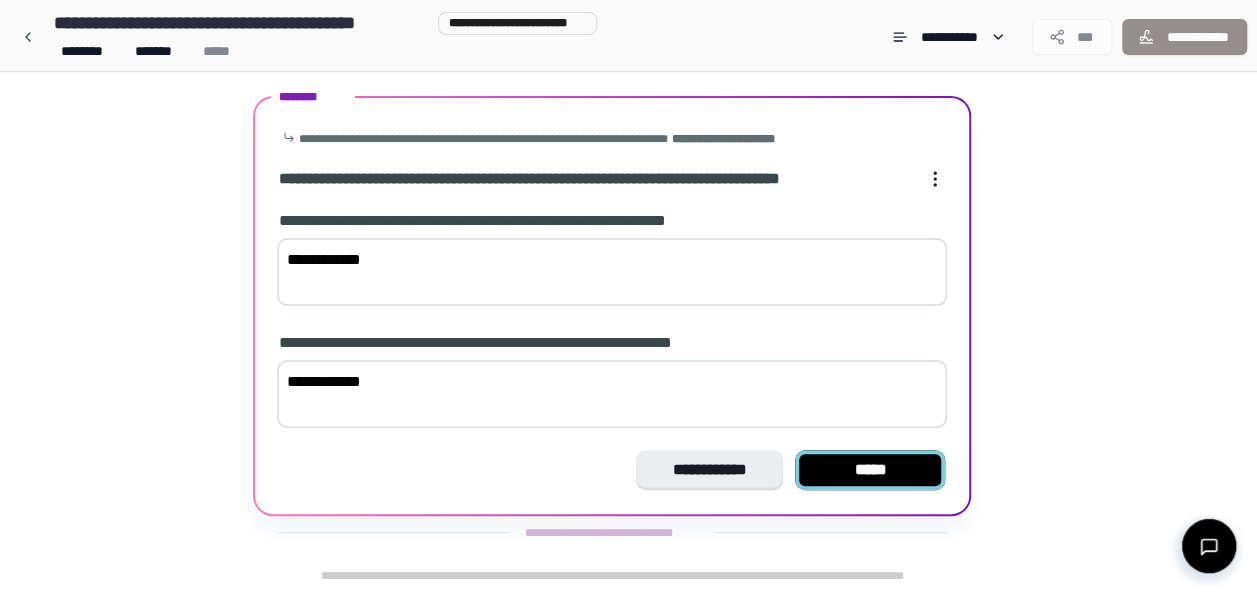 type on "**********" 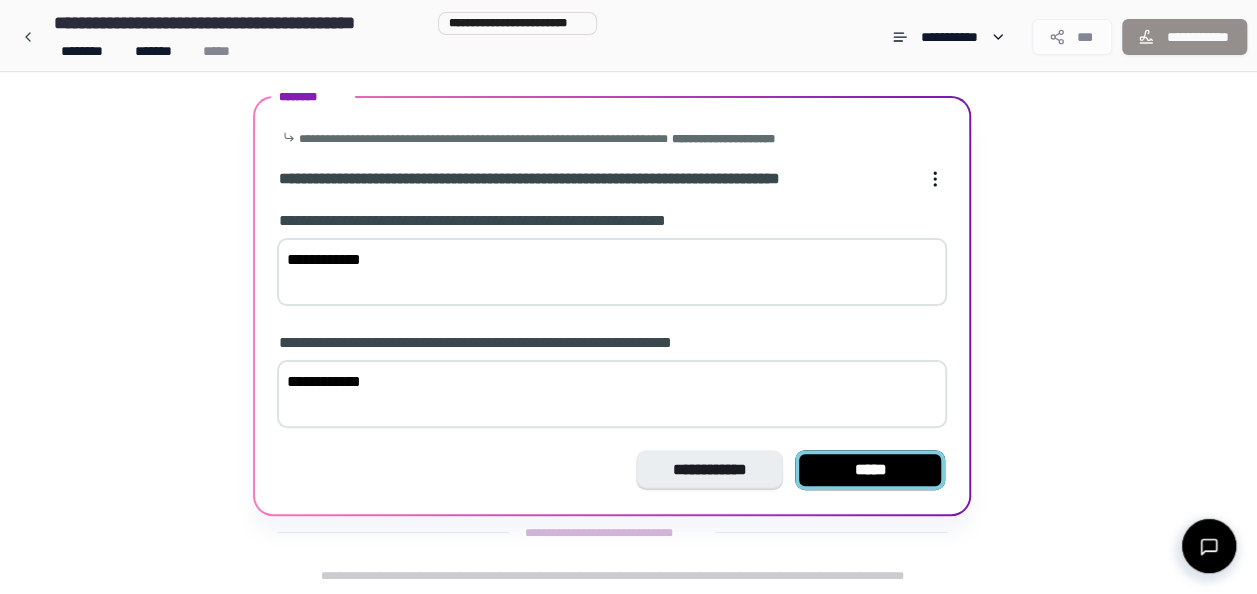 click on "*****" at bounding box center (870, 470) 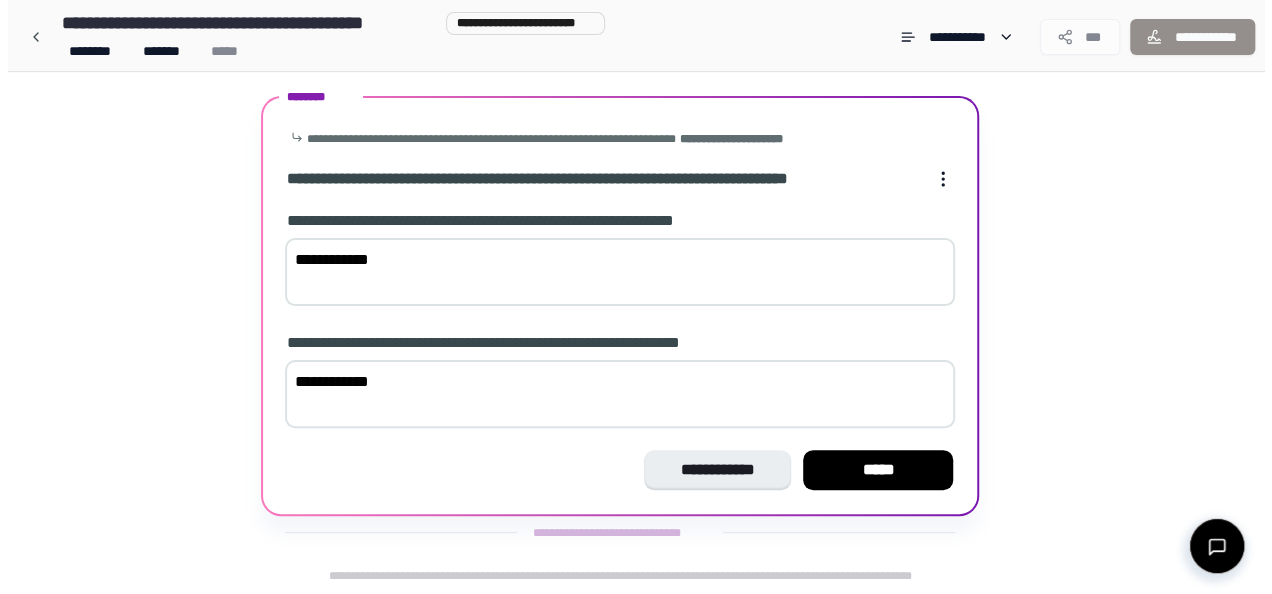scroll, scrollTop: 0, scrollLeft: 0, axis: both 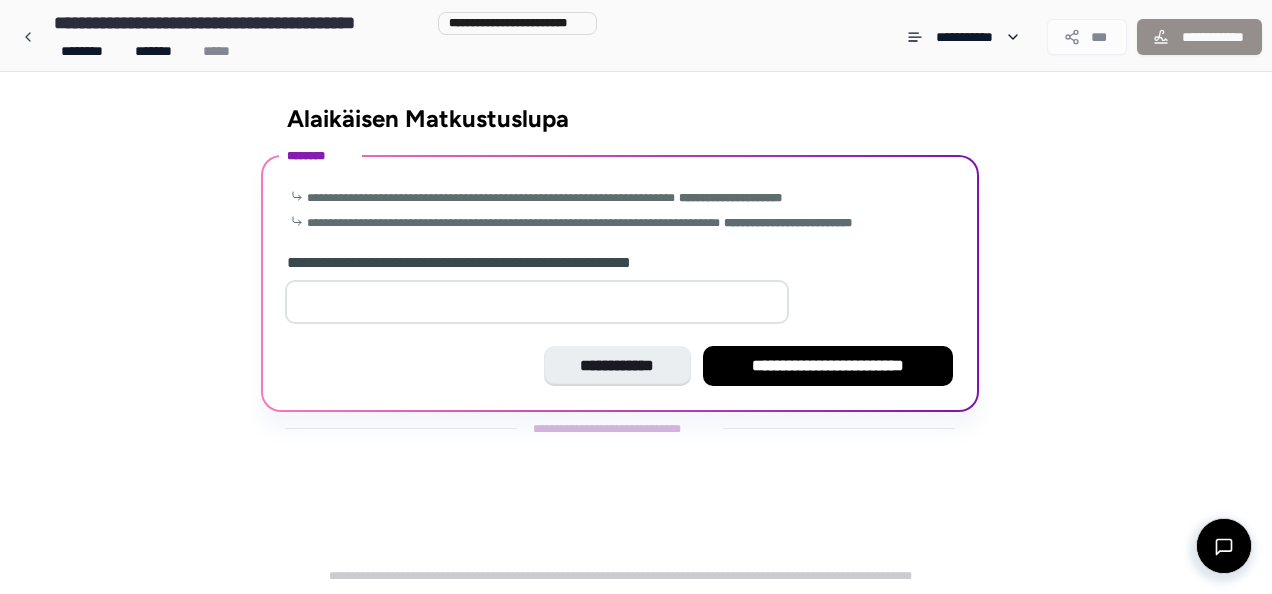 click at bounding box center (537, 302) 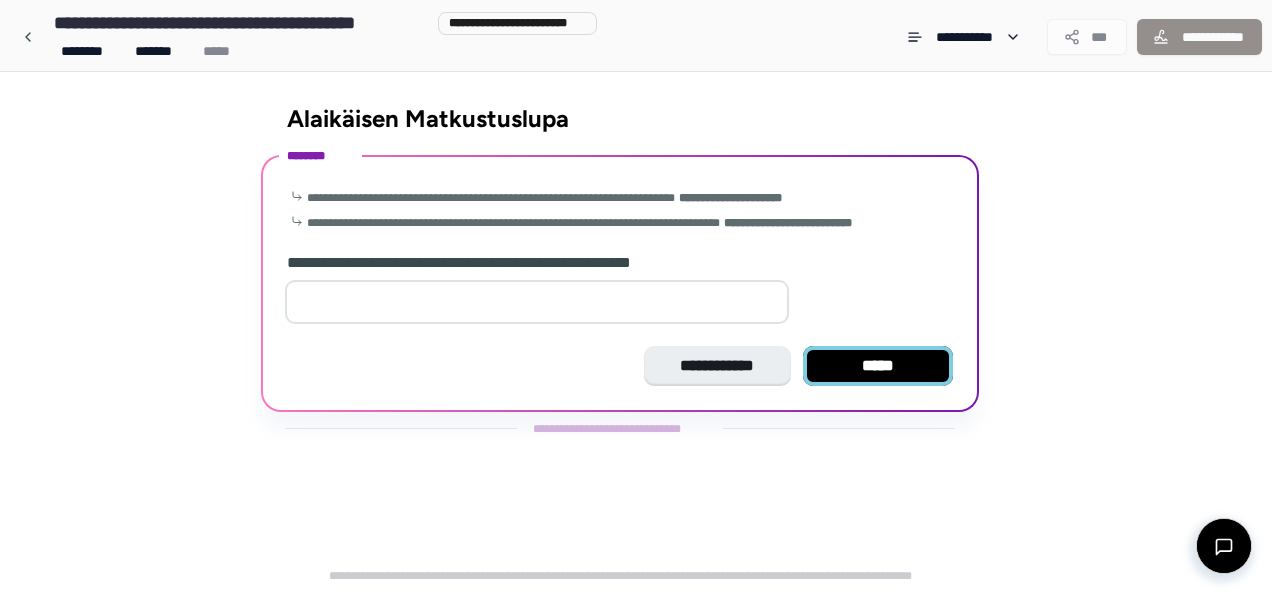 type on "*" 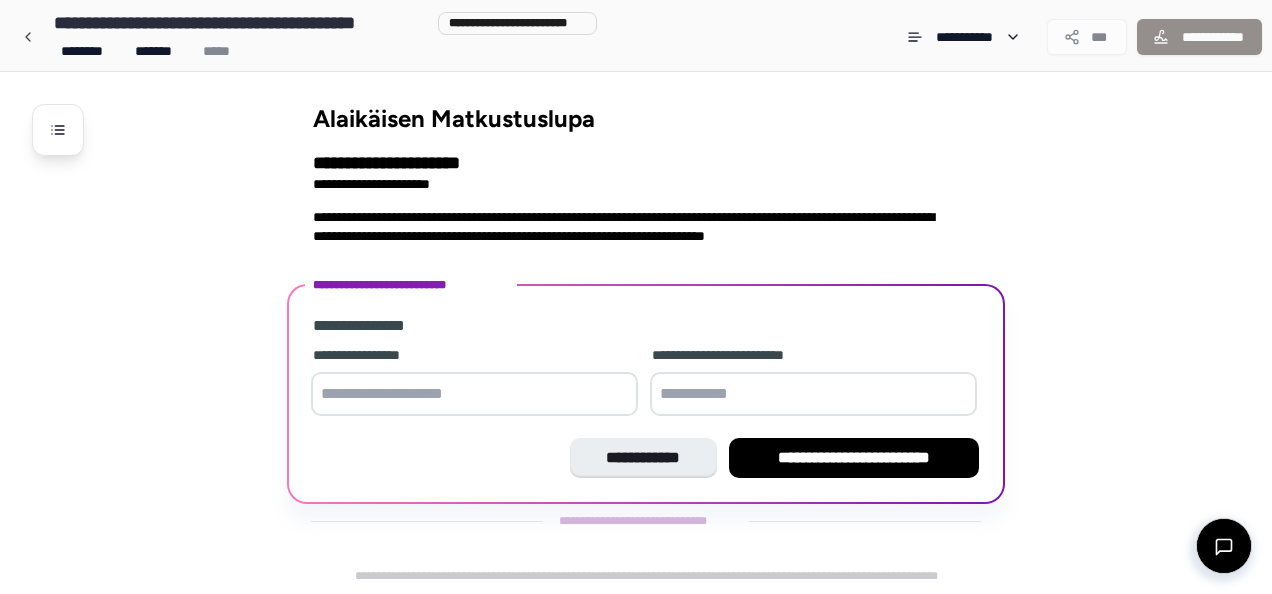 click at bounding box center [474, 394] 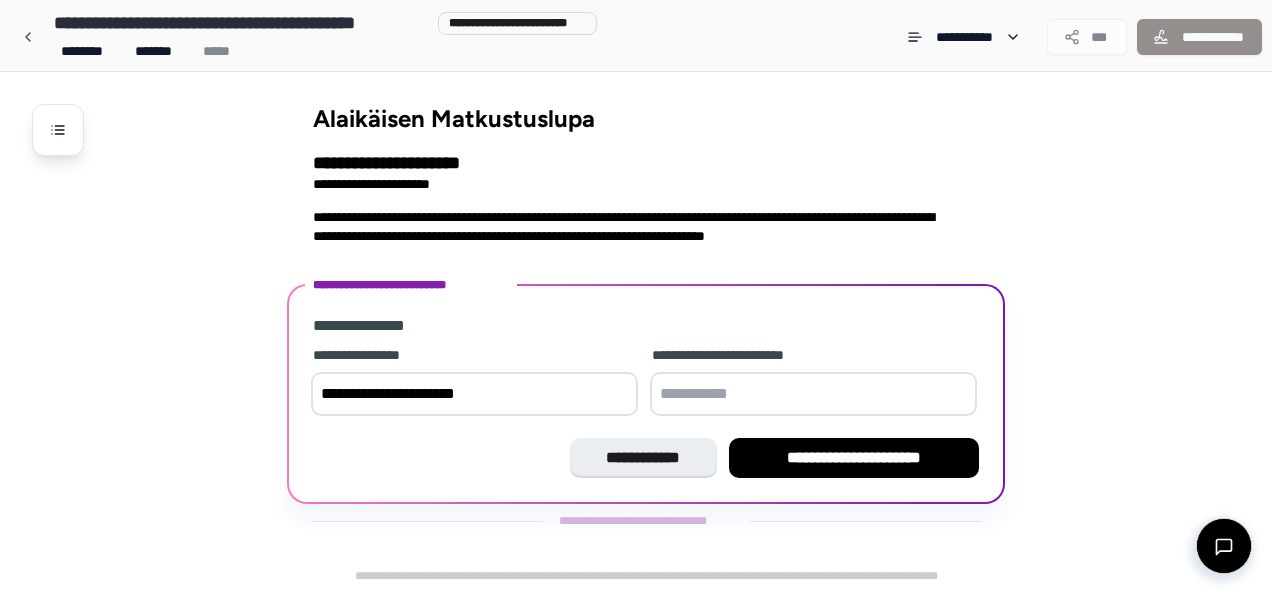 type on "**********" 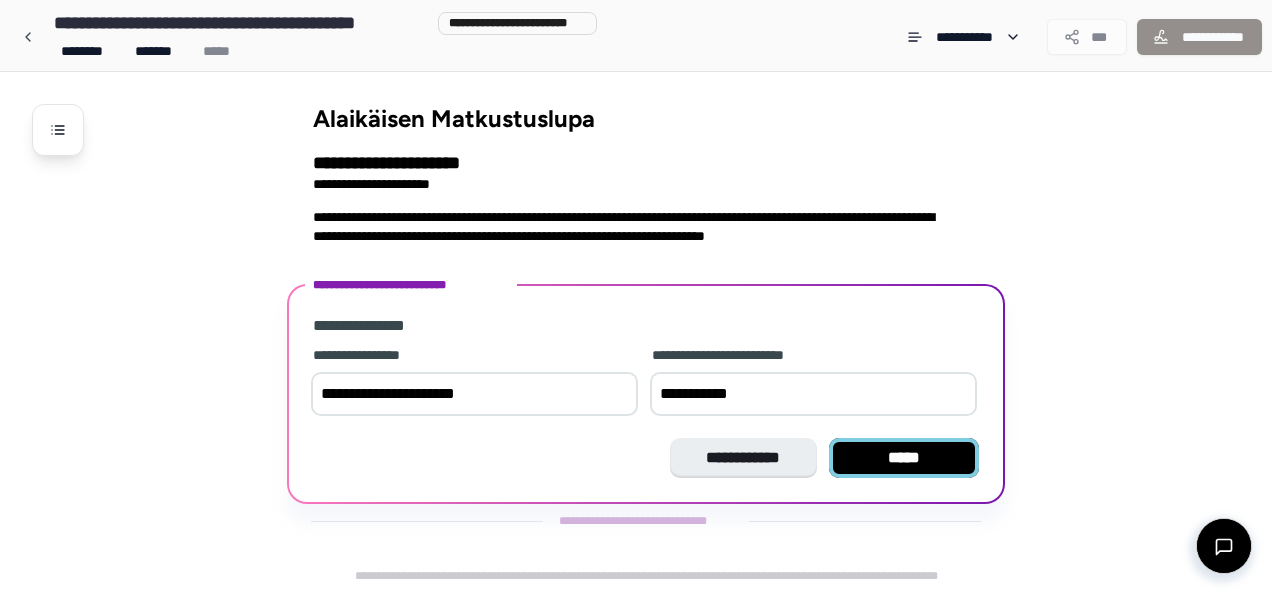 type on "**********" 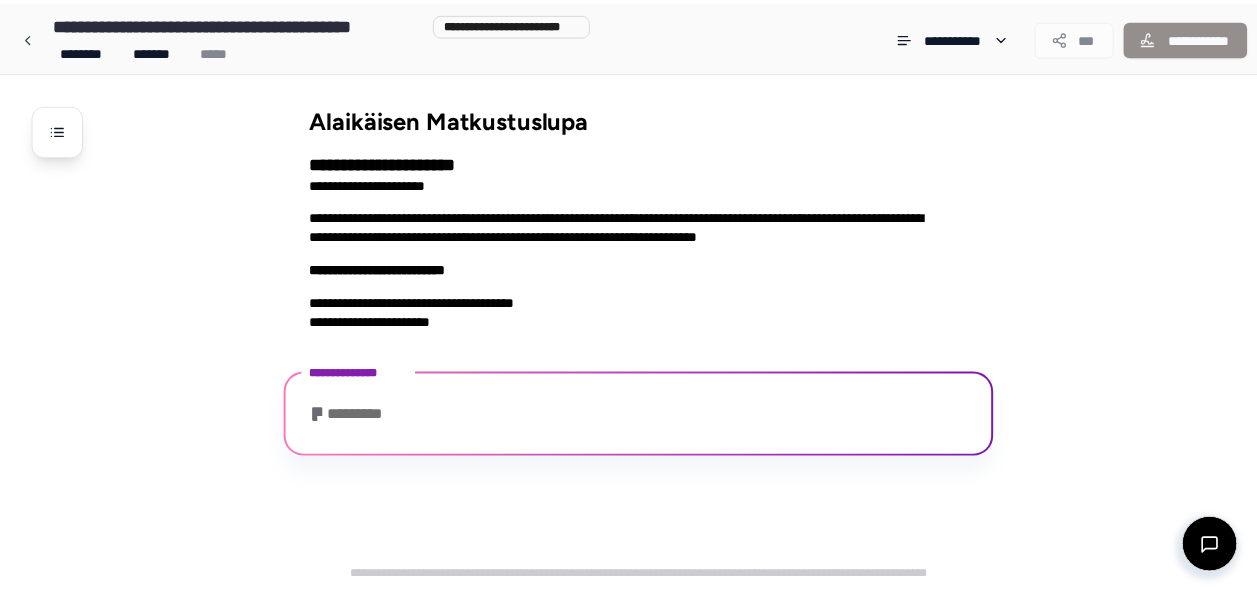 scroll, scrollTop: 238, scrollLeft: 0, axis: vertical 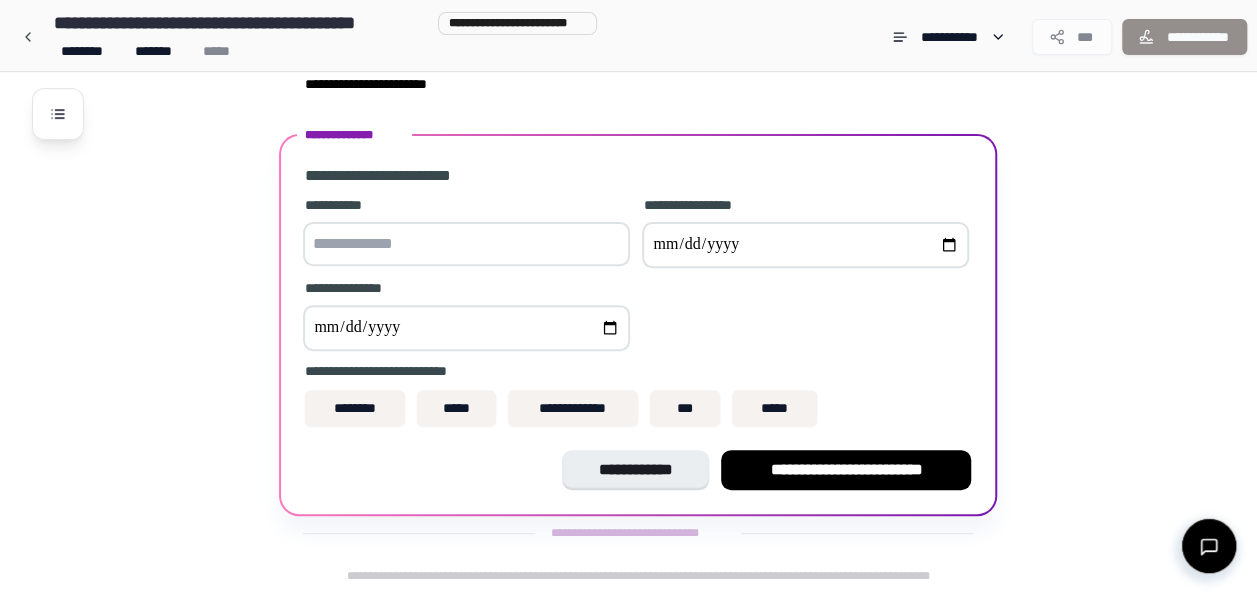 click at bounding box center [466, 244] 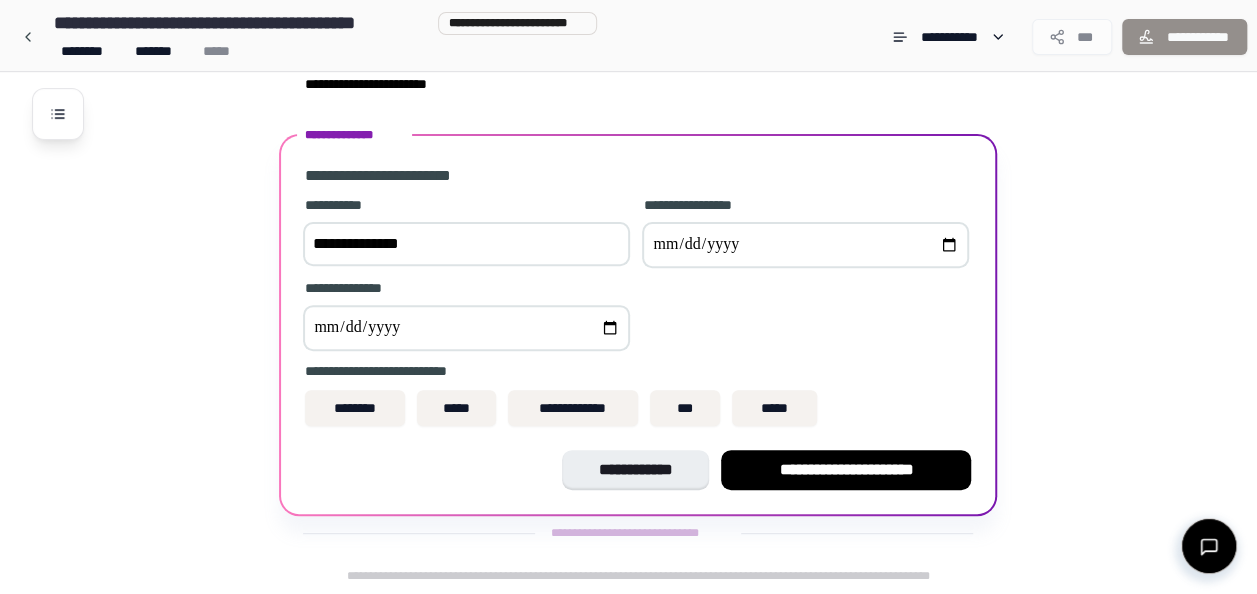 type on "**********" 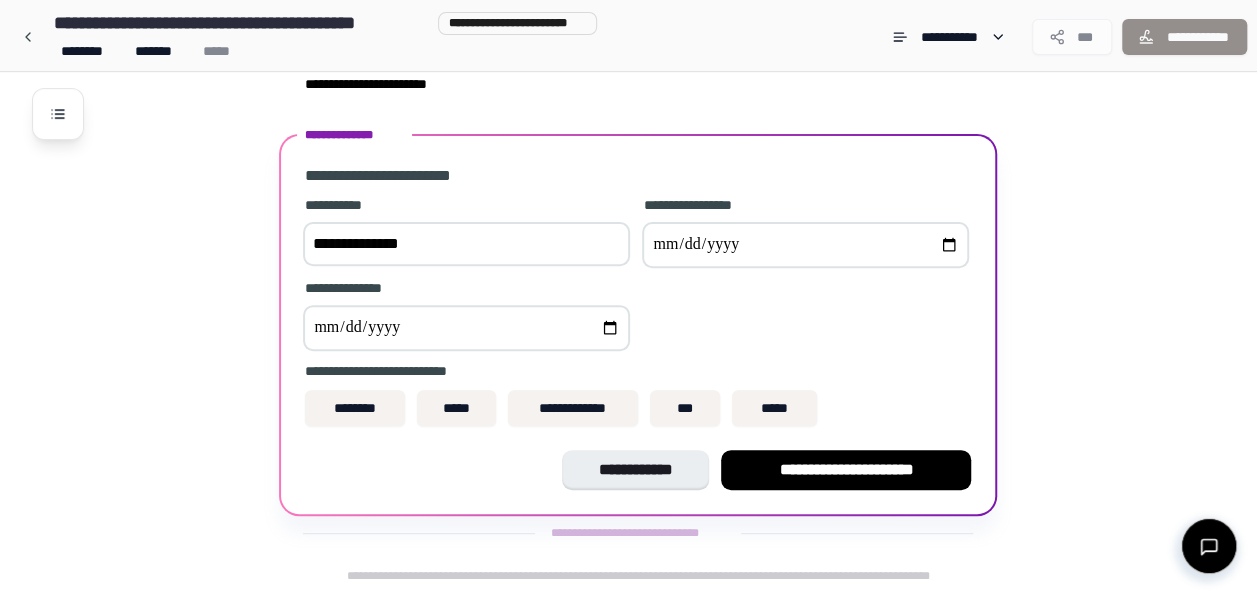 click at bounding box center [805, 245] 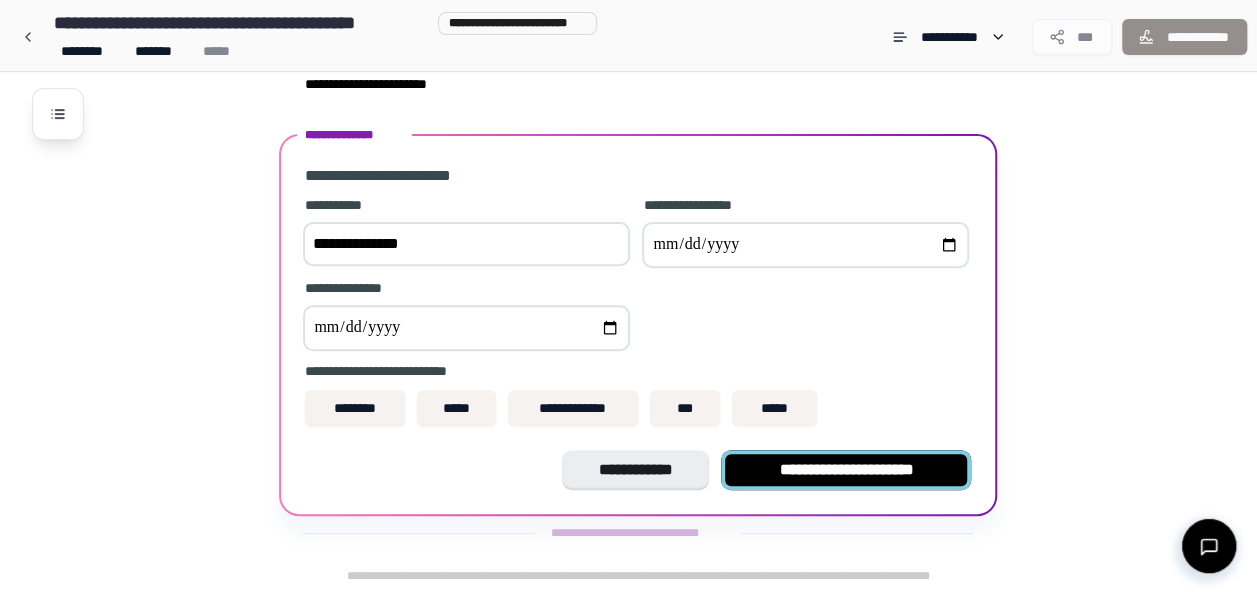 type on "**********" 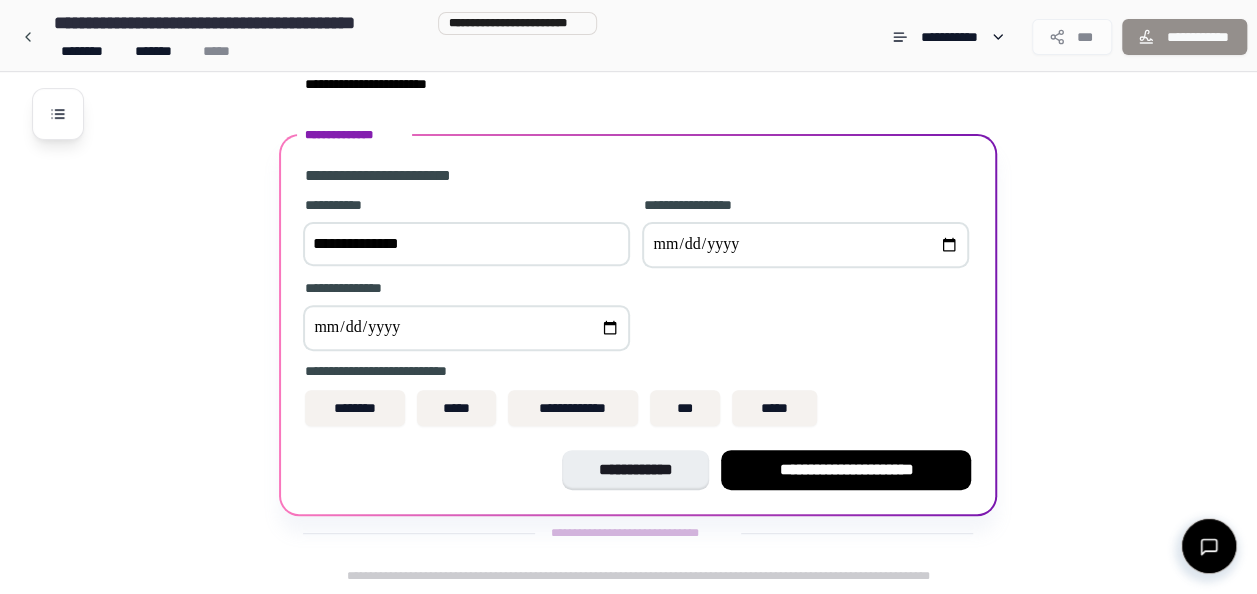 click at bounding box center (466, 328) 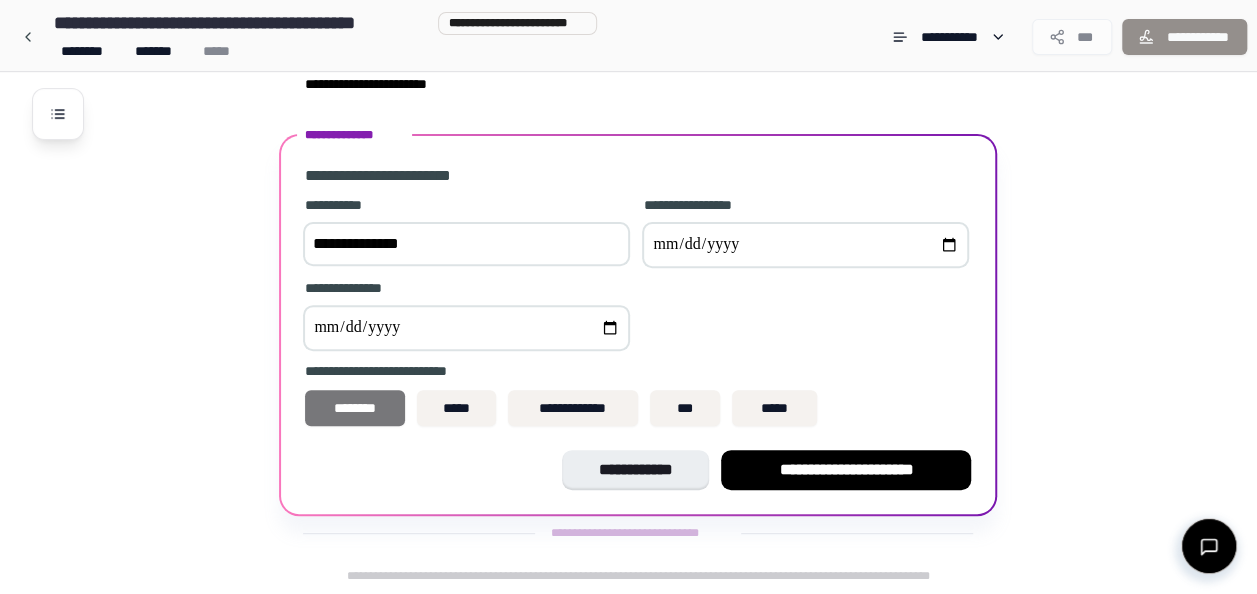 click on "********" at bounding box center (355, 408) 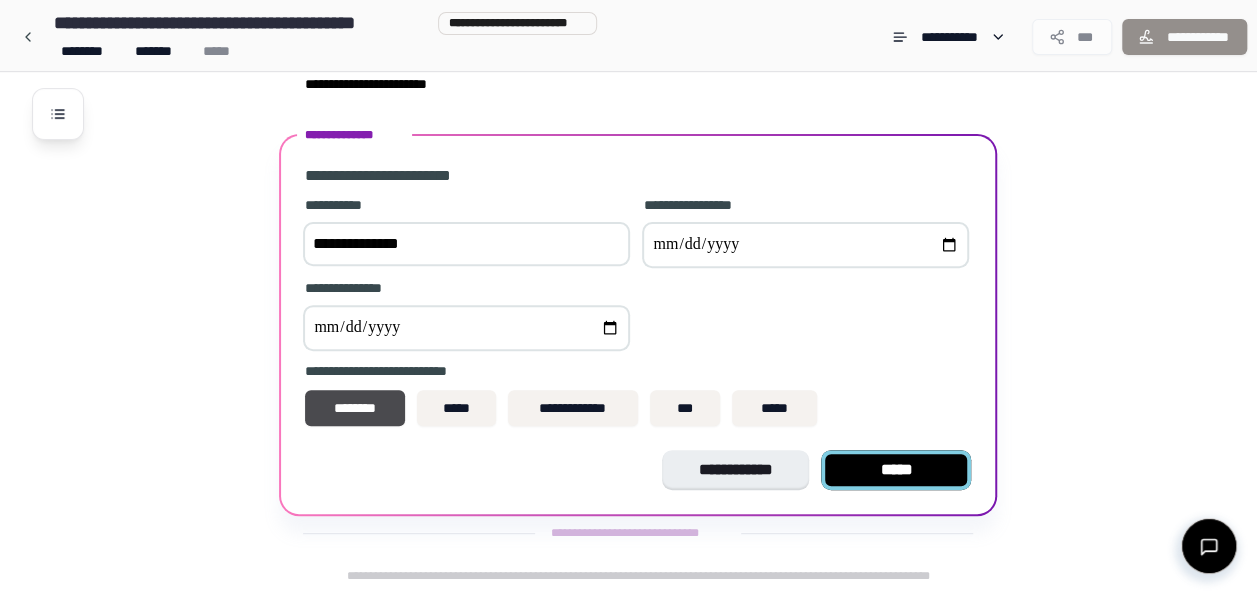 click on "*****" at bounding box center (896, 470) 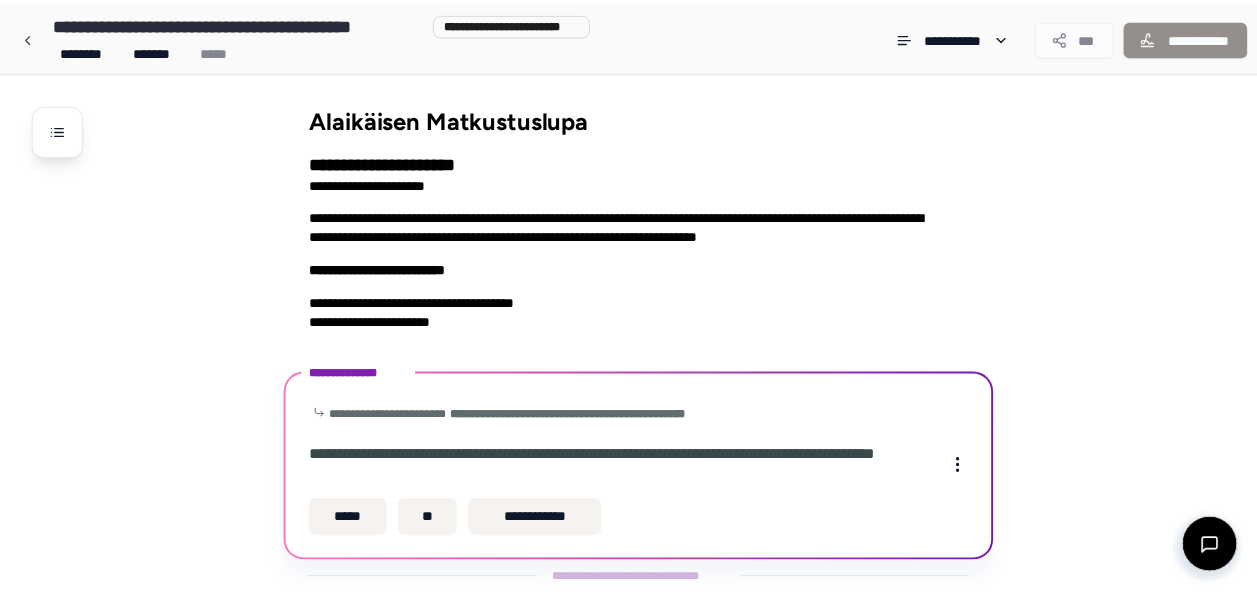 scroll, scrollTop: 46, scrollLeft: 0, axis: vertical 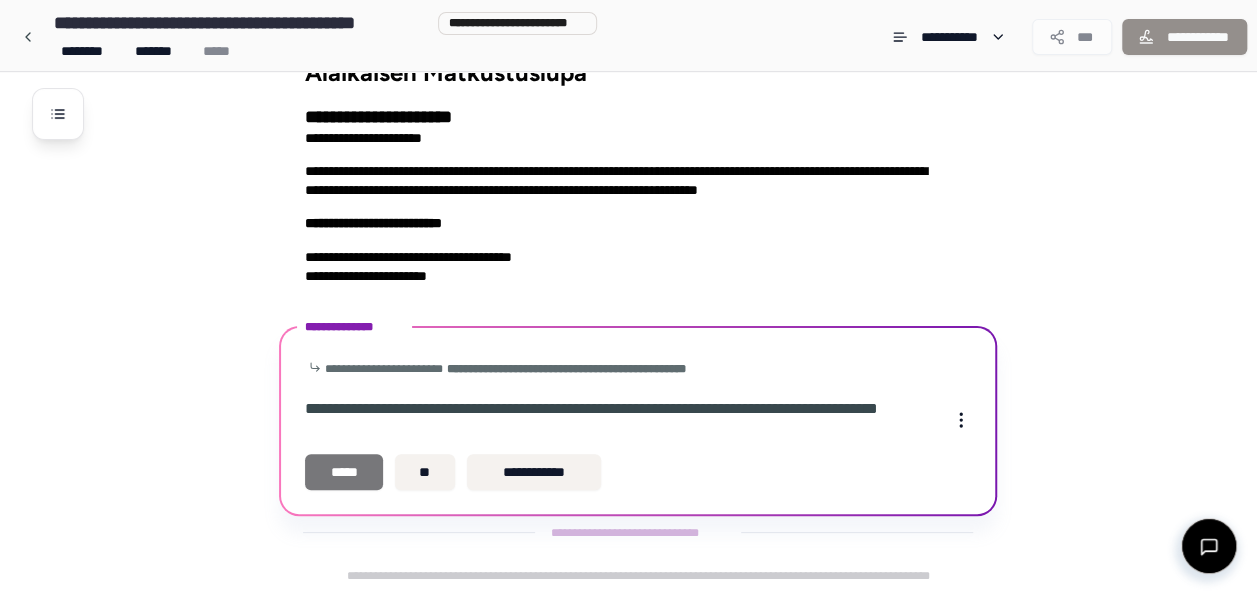 click on "*****" at bounding box center [344, 472] 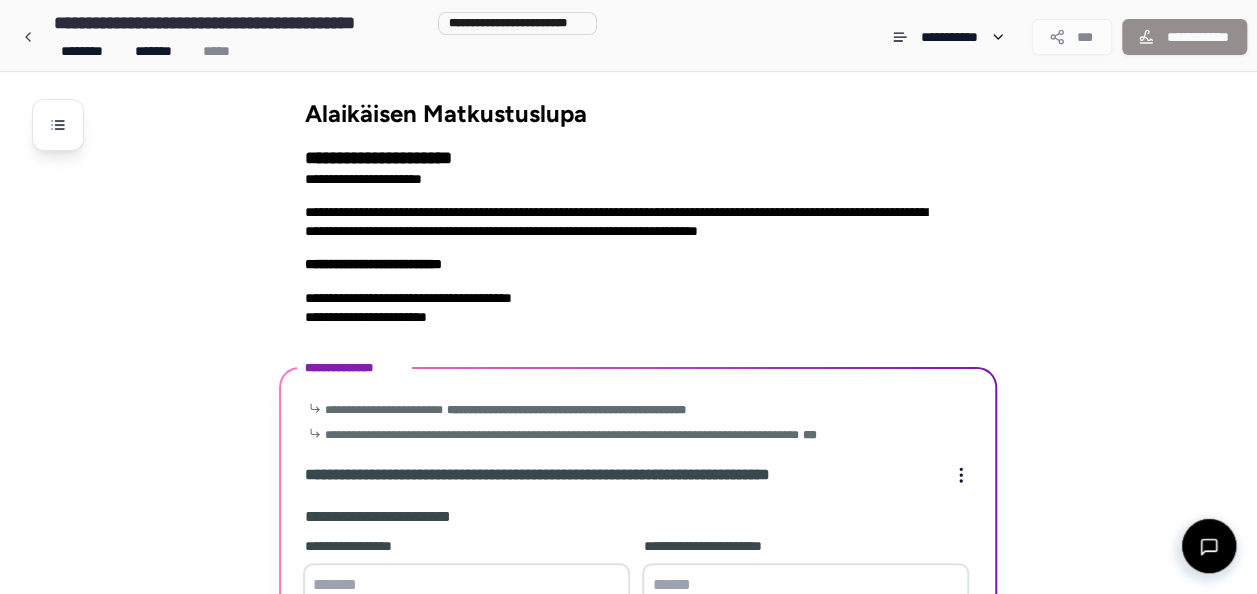scroll, scrollTop: 311, scrollLeft: 0, axis: vertical 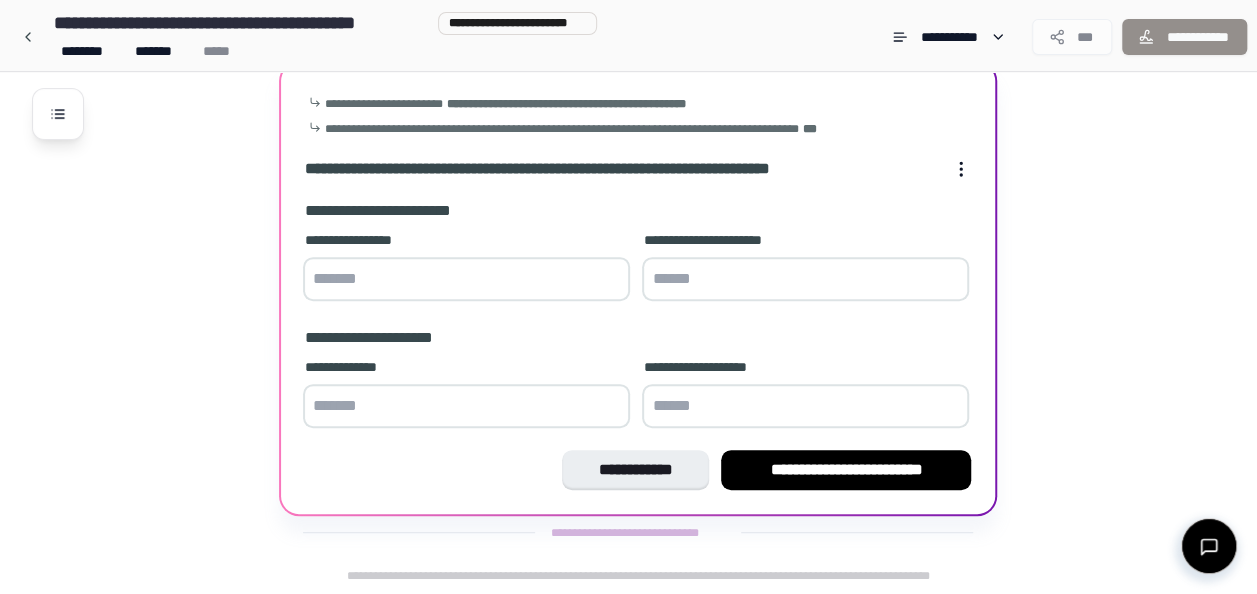 click at bounding box center (466, 279) 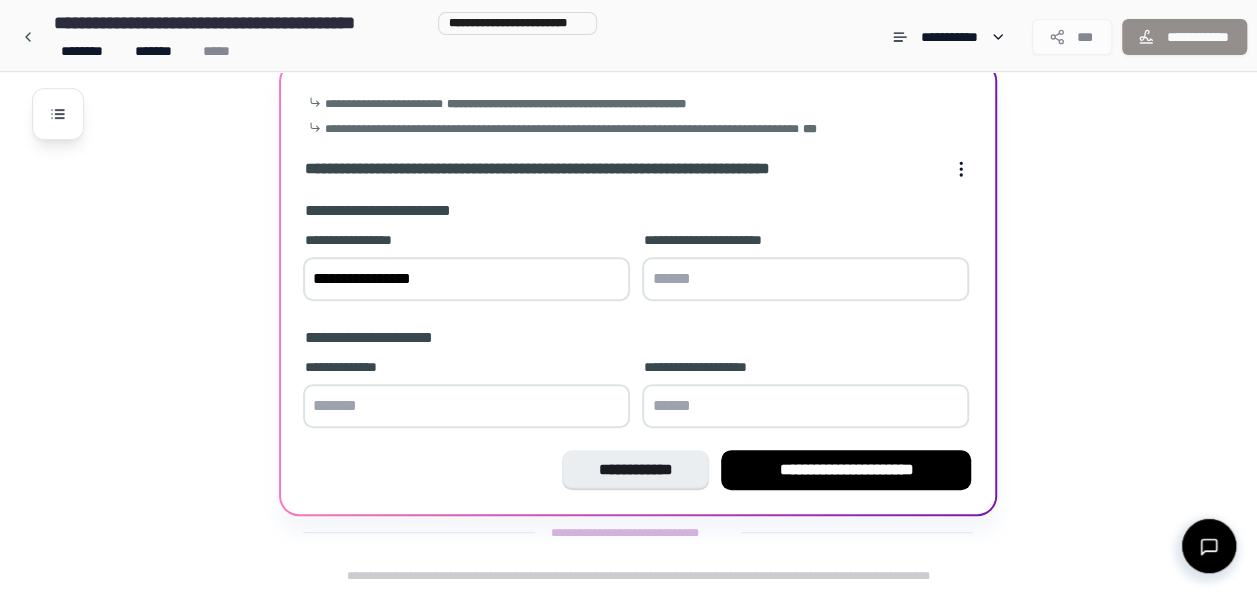 type on "**********" 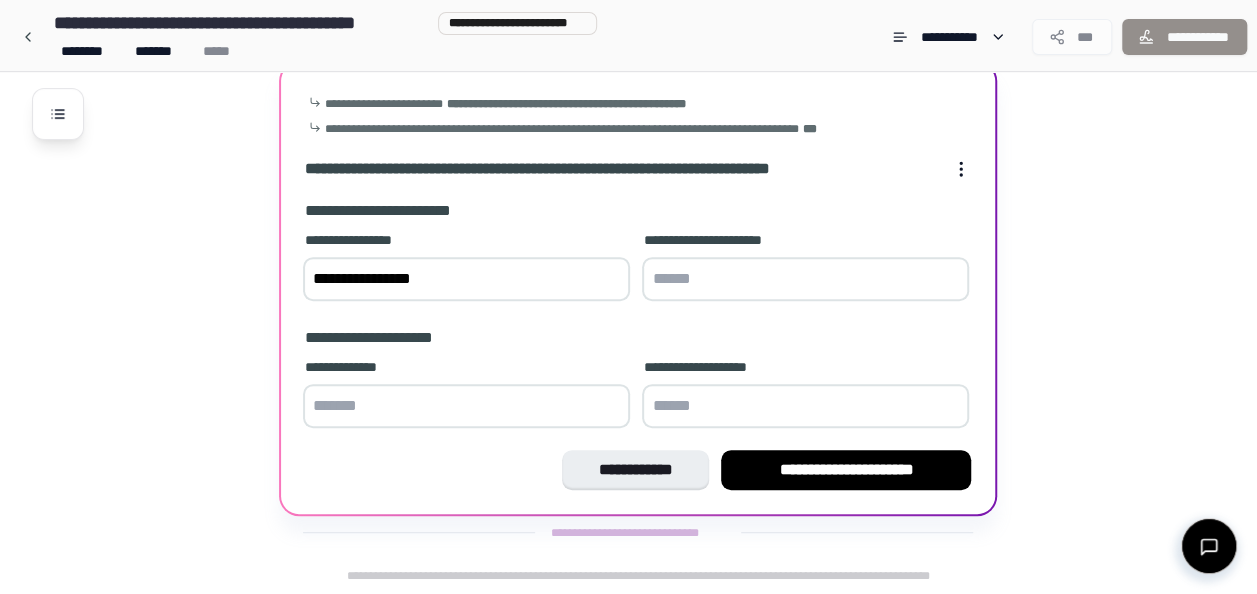 click at bounding box center (805, 279) 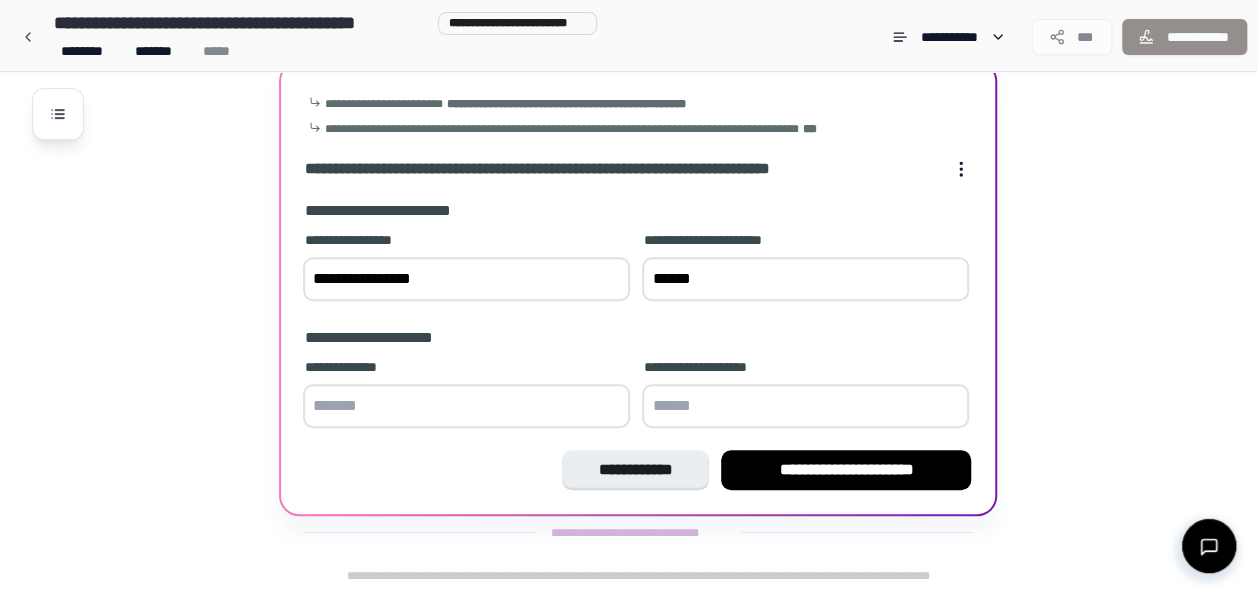 type on "******" 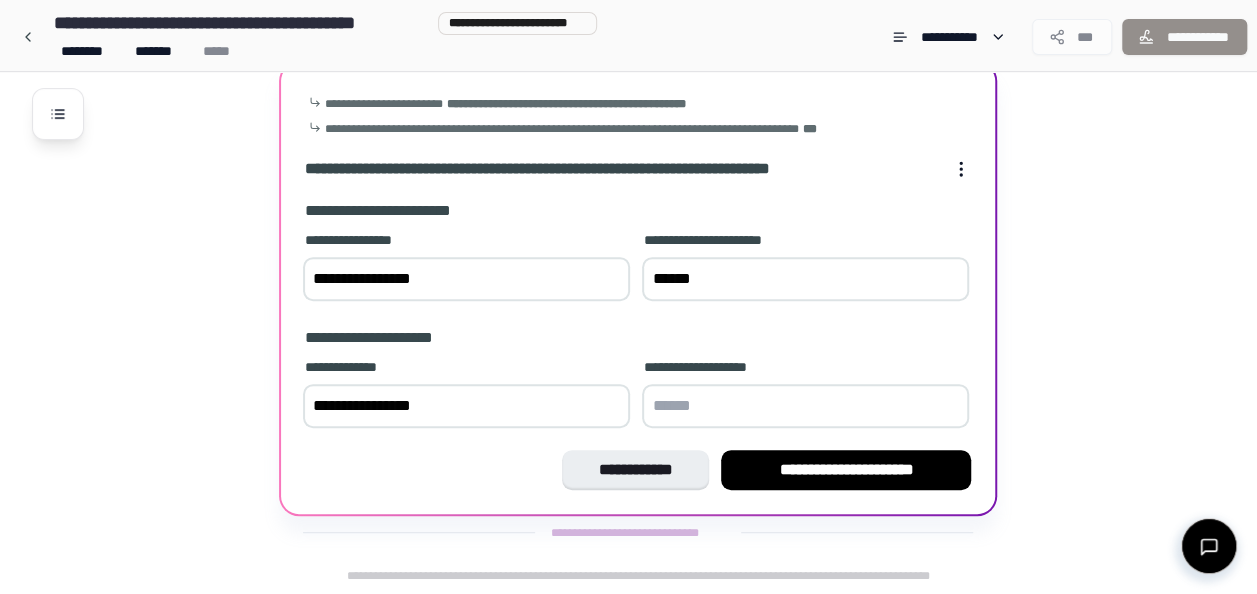 type on "**********" 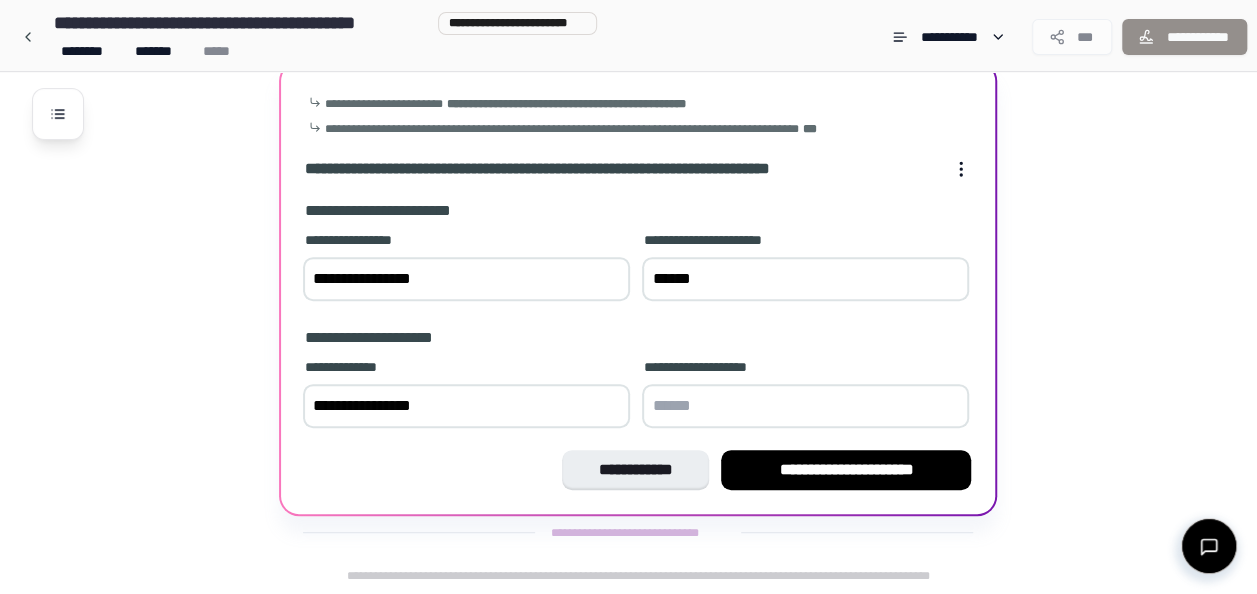 click at bounding box center (805, 406) 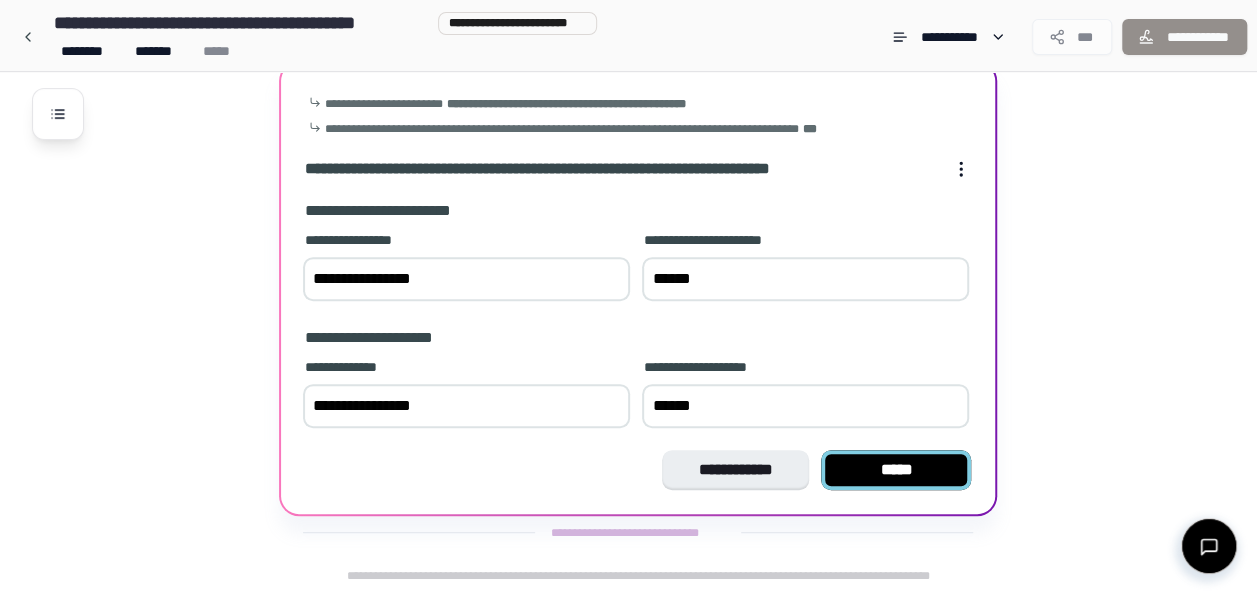 type on "******" 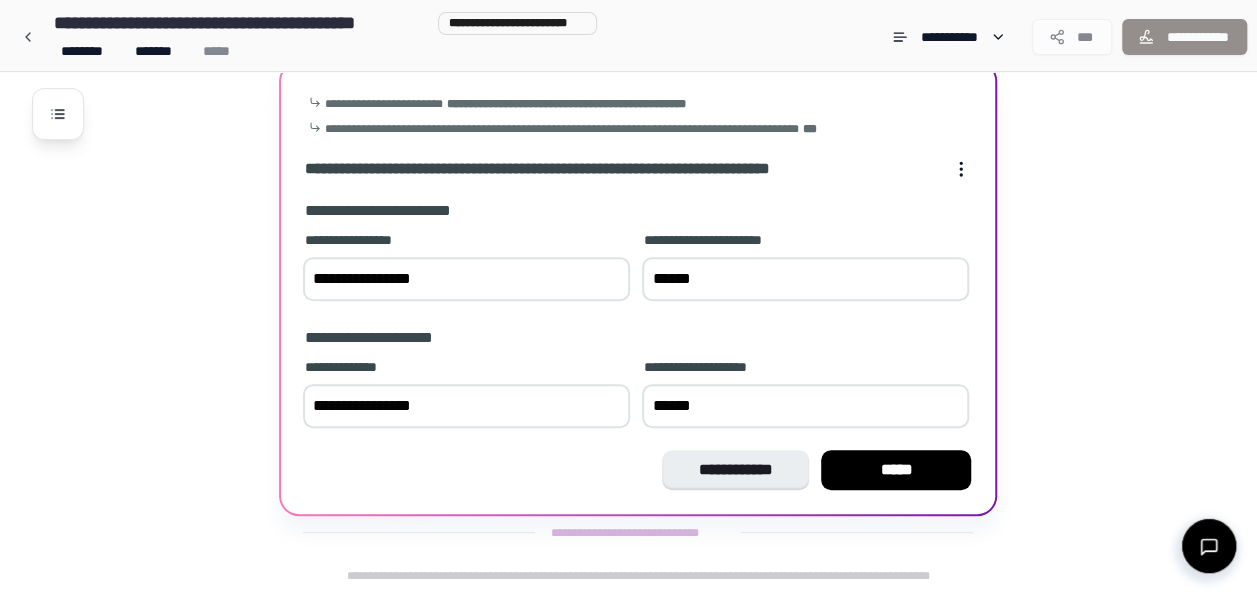 click on "*****" at bounding box center (896, 470) 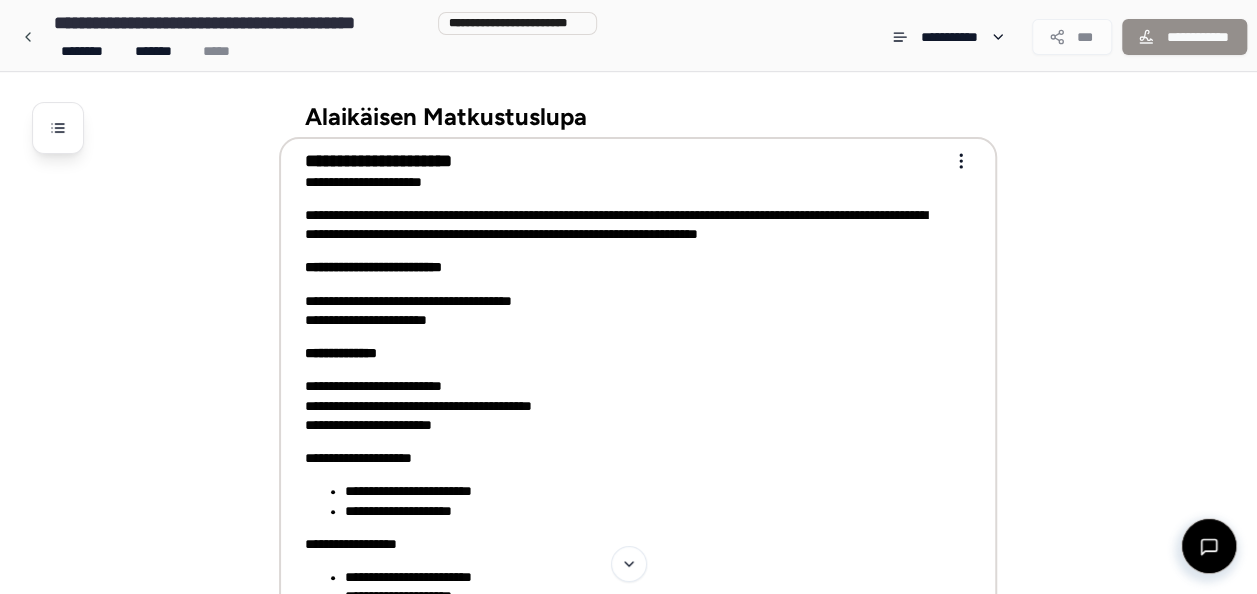 scroll, scrollTop: 0, scrollLeft: 0, axis: both 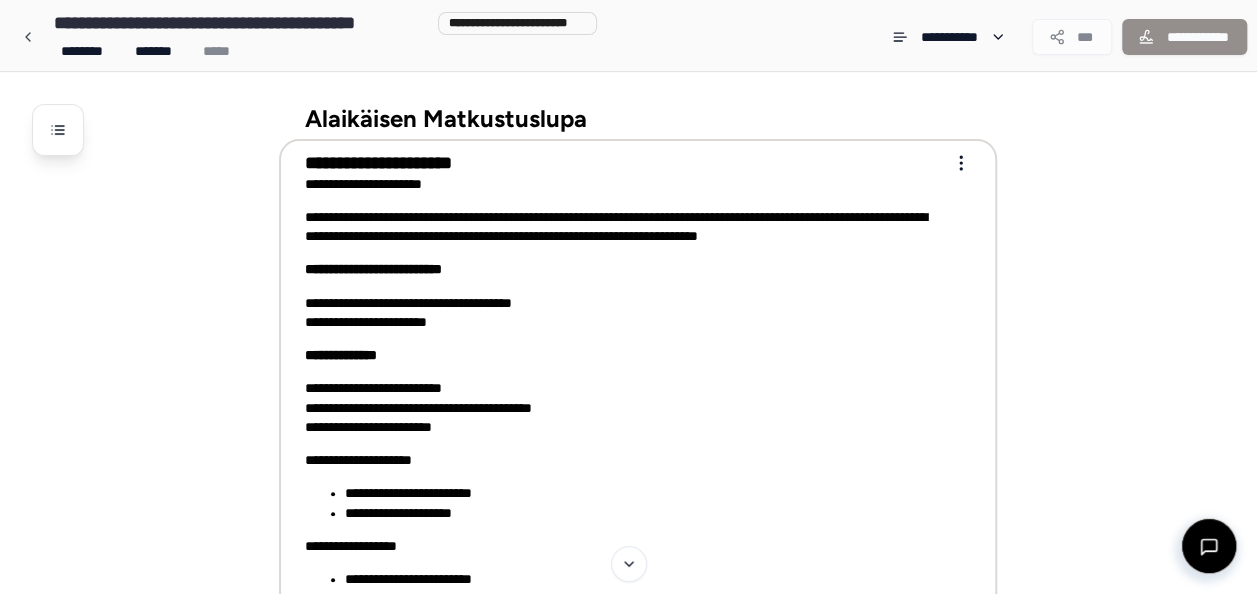click on "**********" at bounding box center (624, 408) 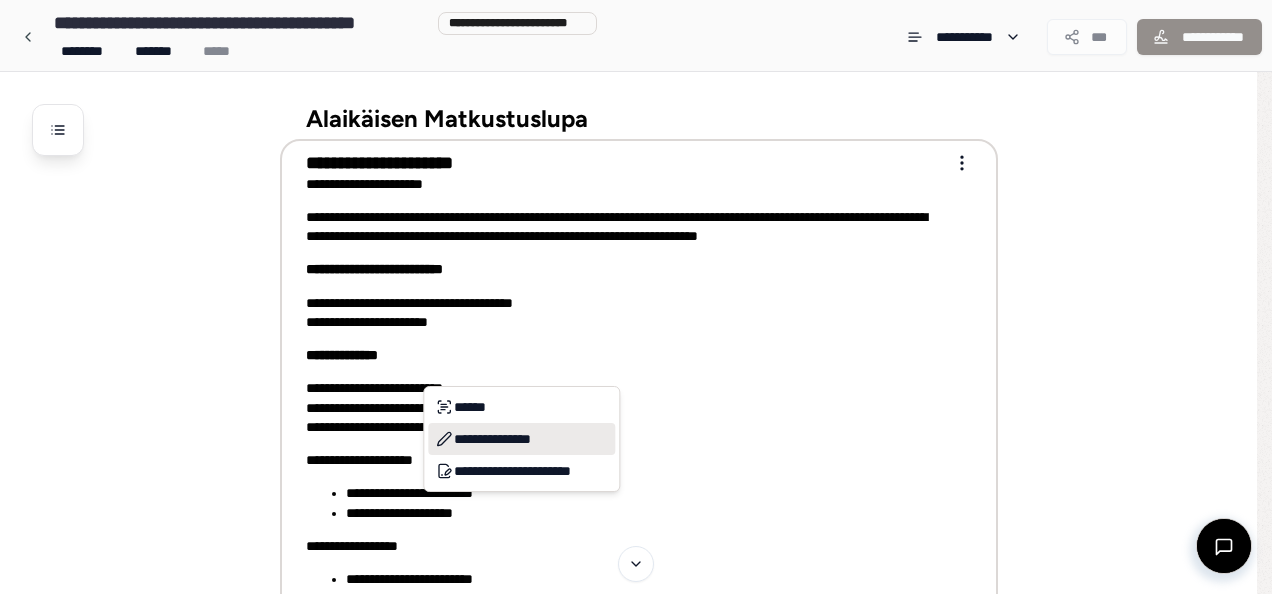 click on "**********" at bounding box center (521, 439) 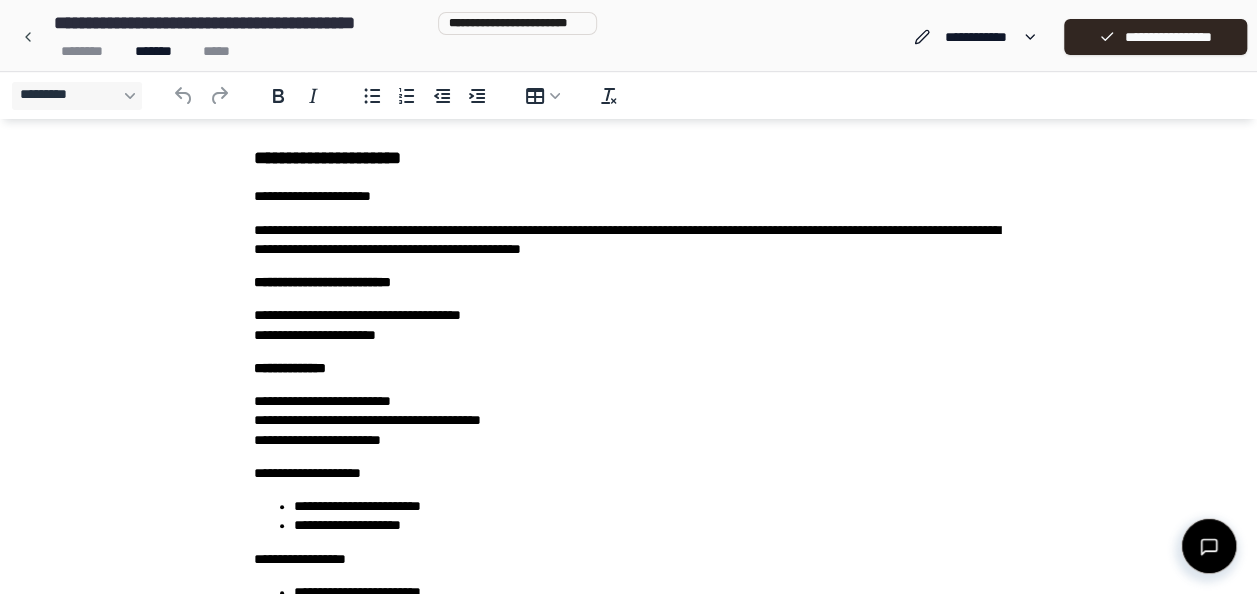 scroll, scrollTop: 100, scrollLeft: 0, axis: vertical 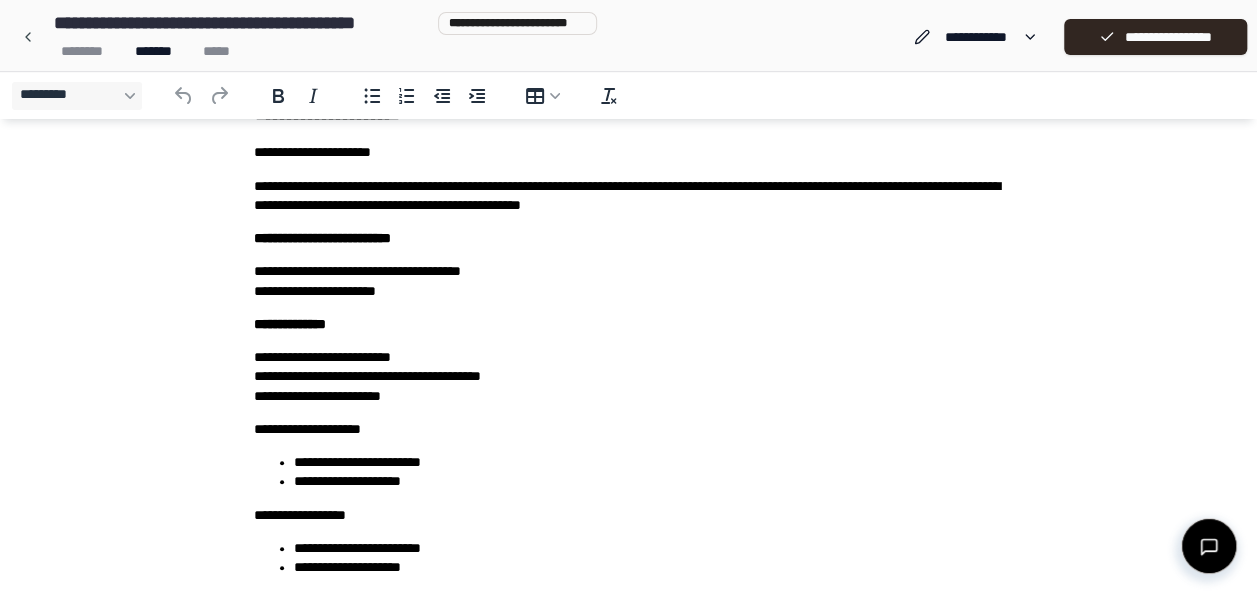 click on "**********" at bounding box center [629, 377] 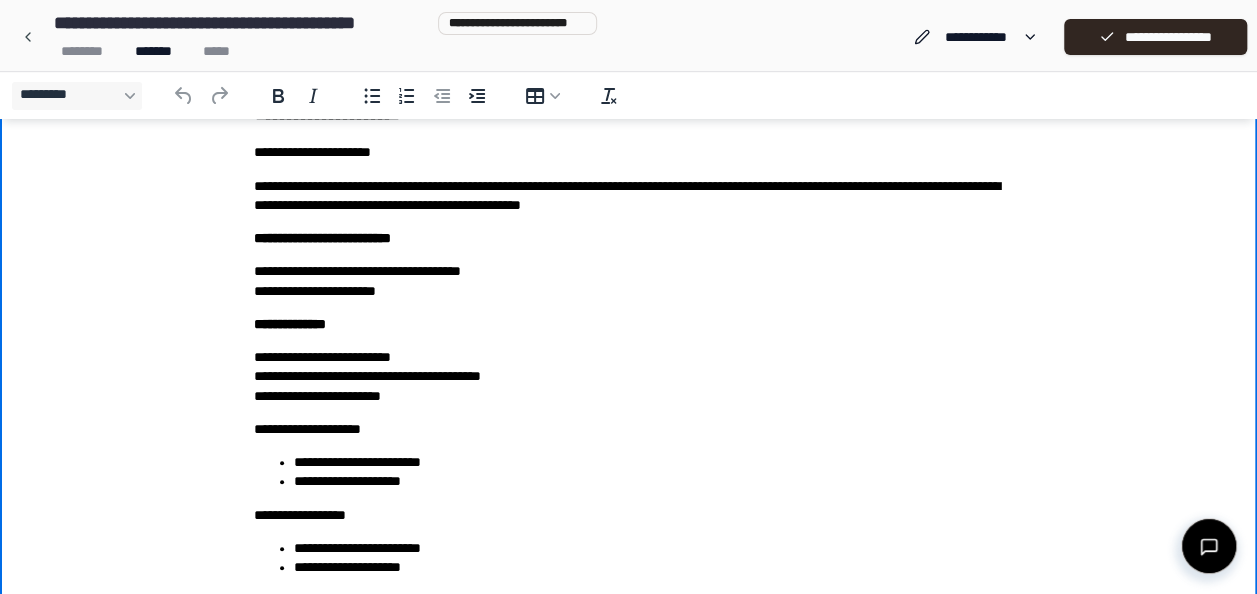 type 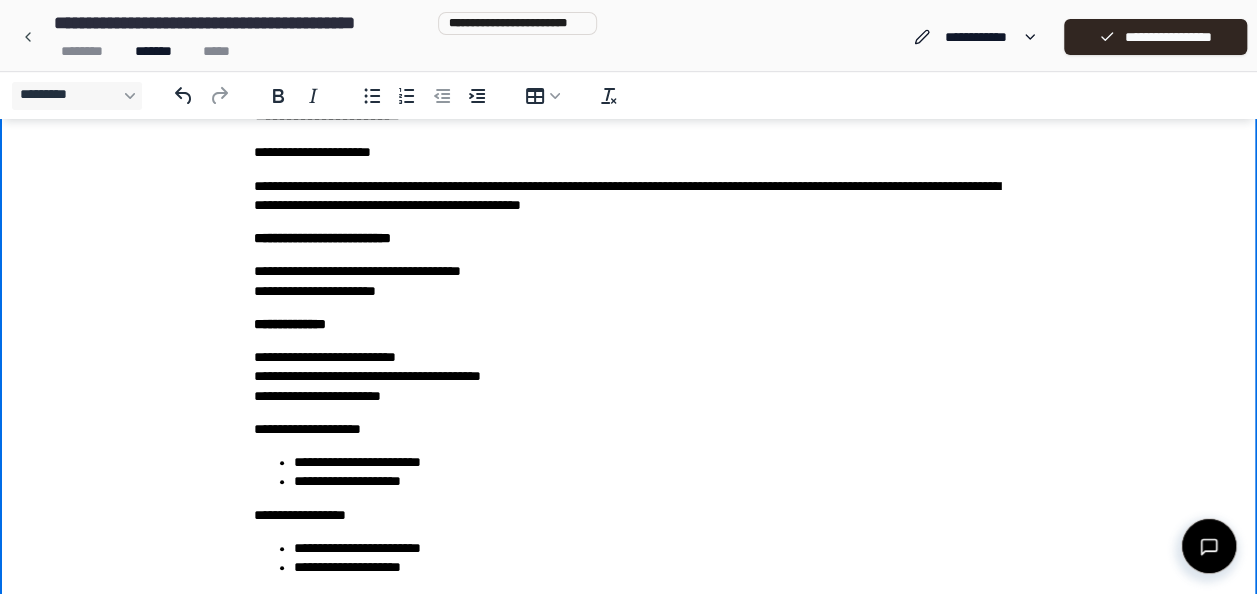 click on "**********" at bounding box center (629, 330) 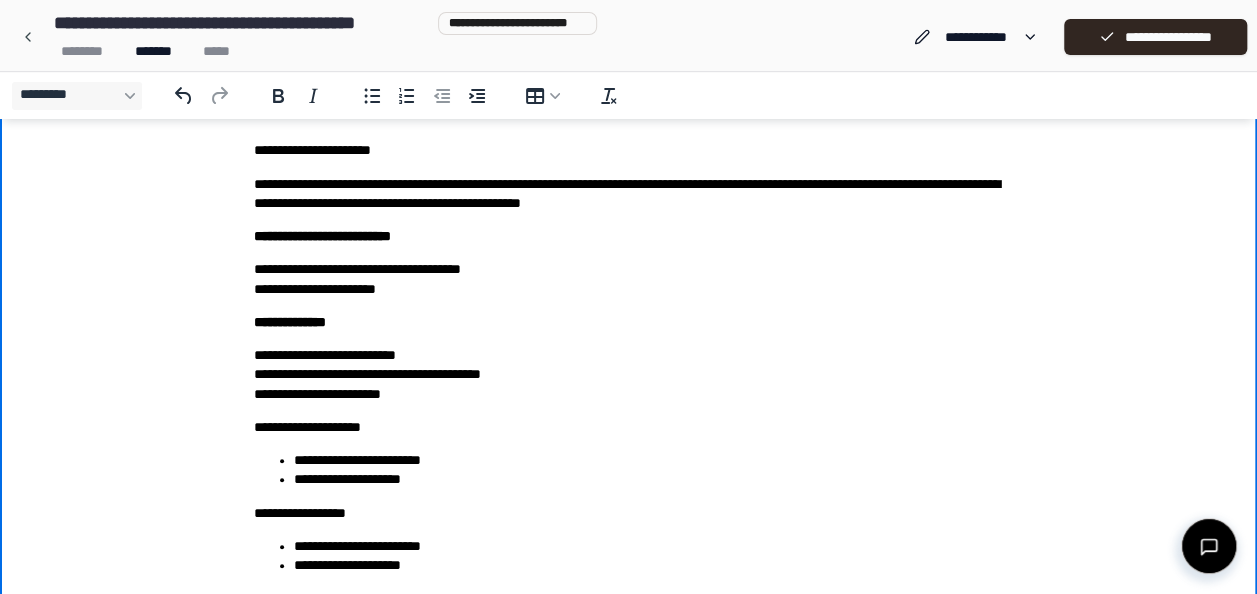 scroll, scrollTop: 0, scrollLeft: 0, axis: both 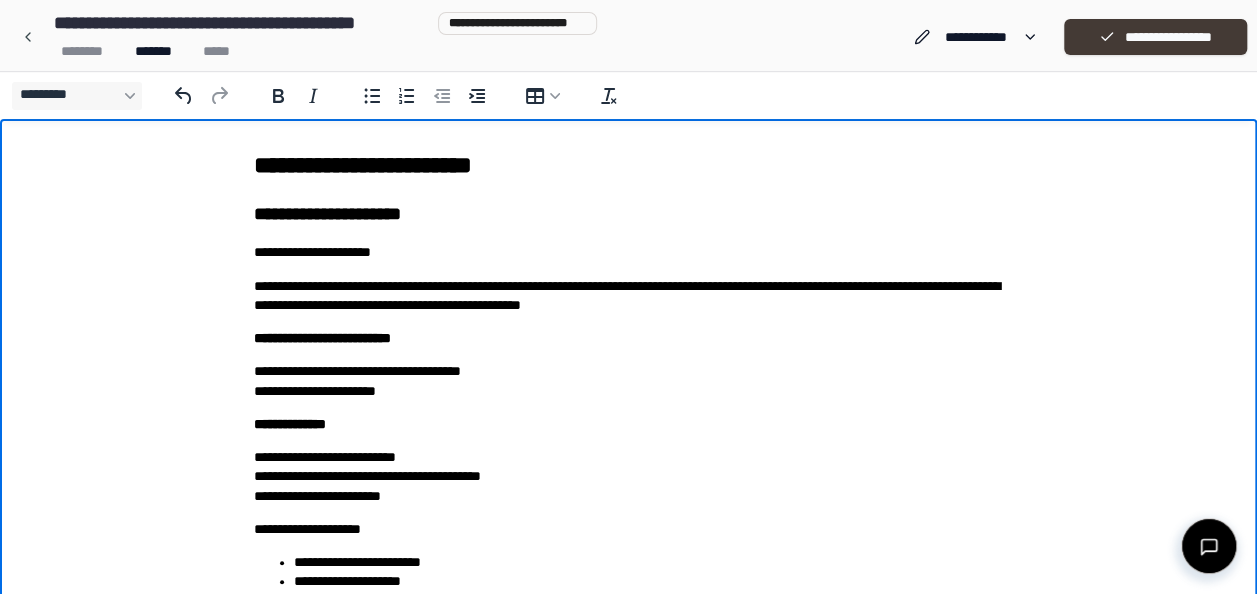 click on "**********" at bounding box center [1155, 37] 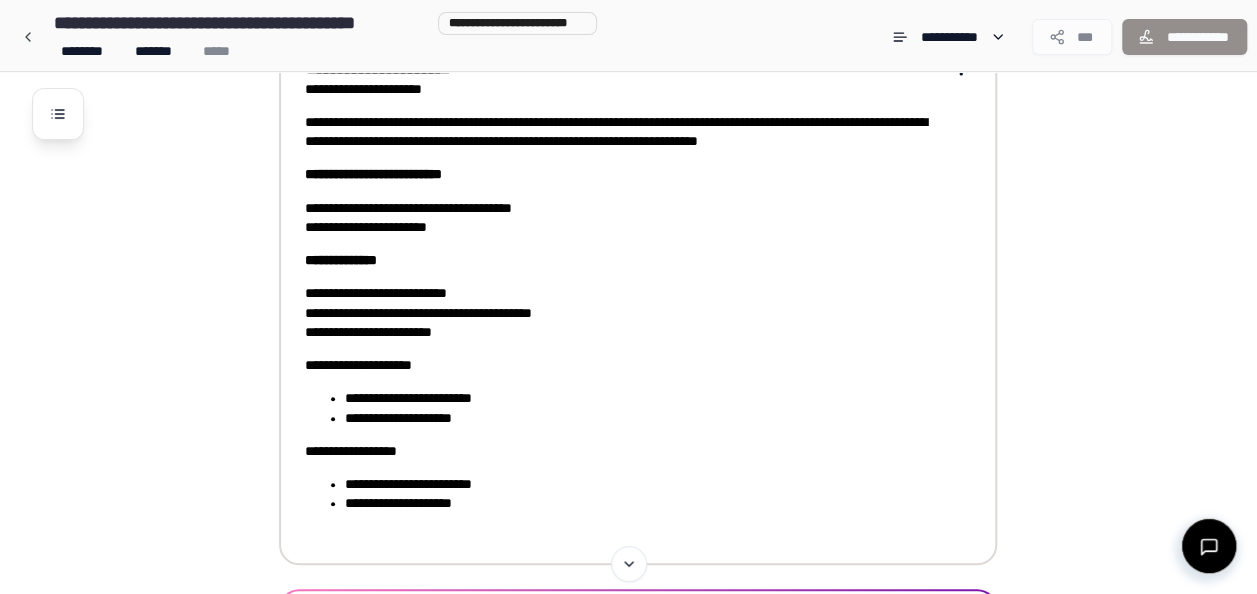 scroll, scrollTop: 300, scrollLeft: 0, axis: vertical 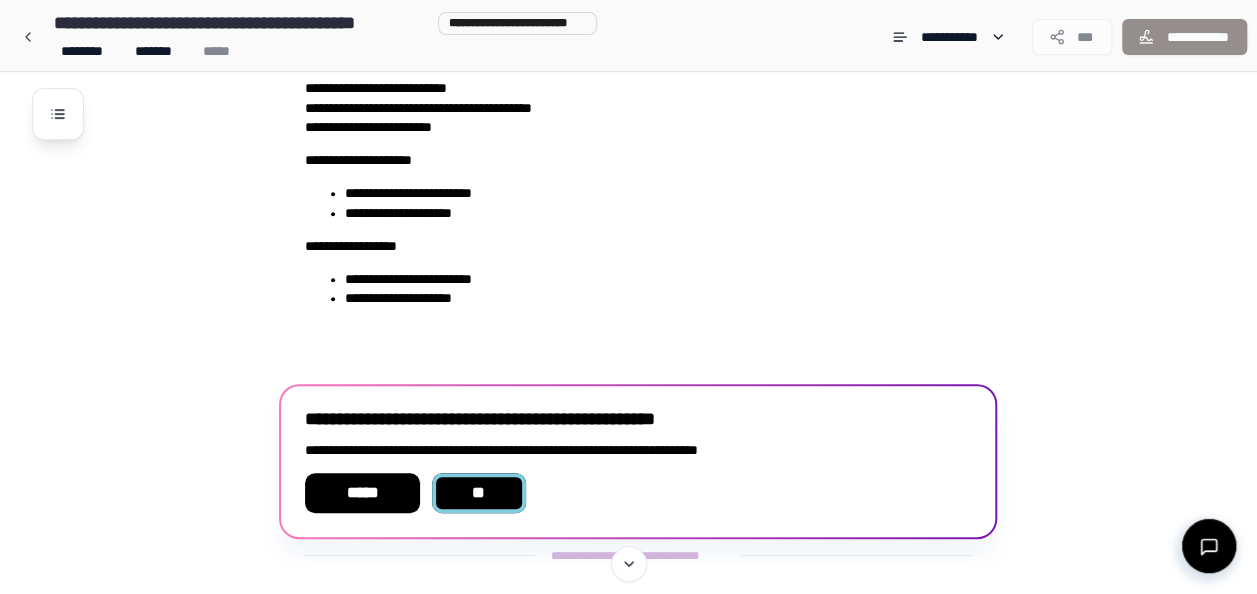 click on "**" at bounding box center (478, 493) 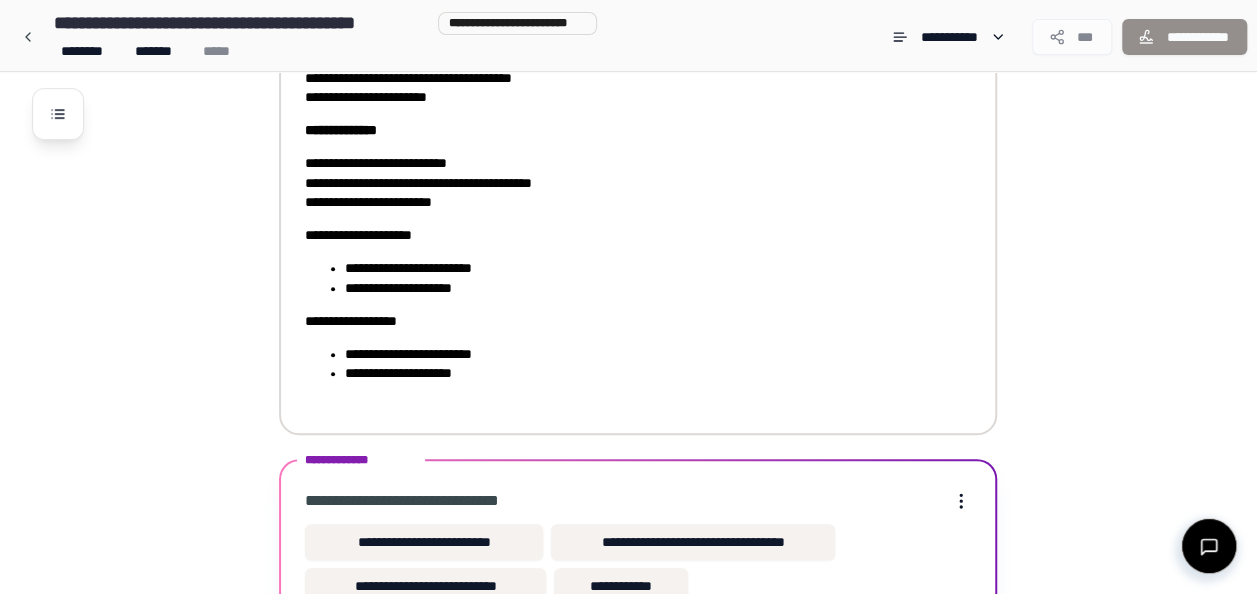 scroll, scrollTop: 338, scrollLeft: 0, axis: vertical 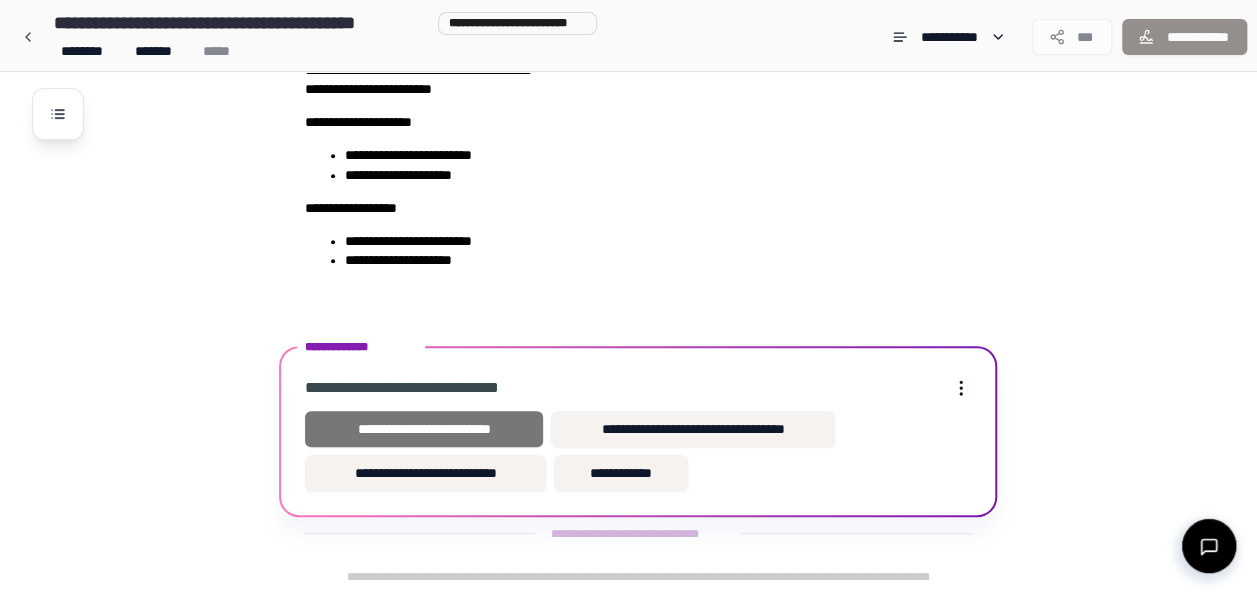 click on "**********" at bounding box center [424, 429] 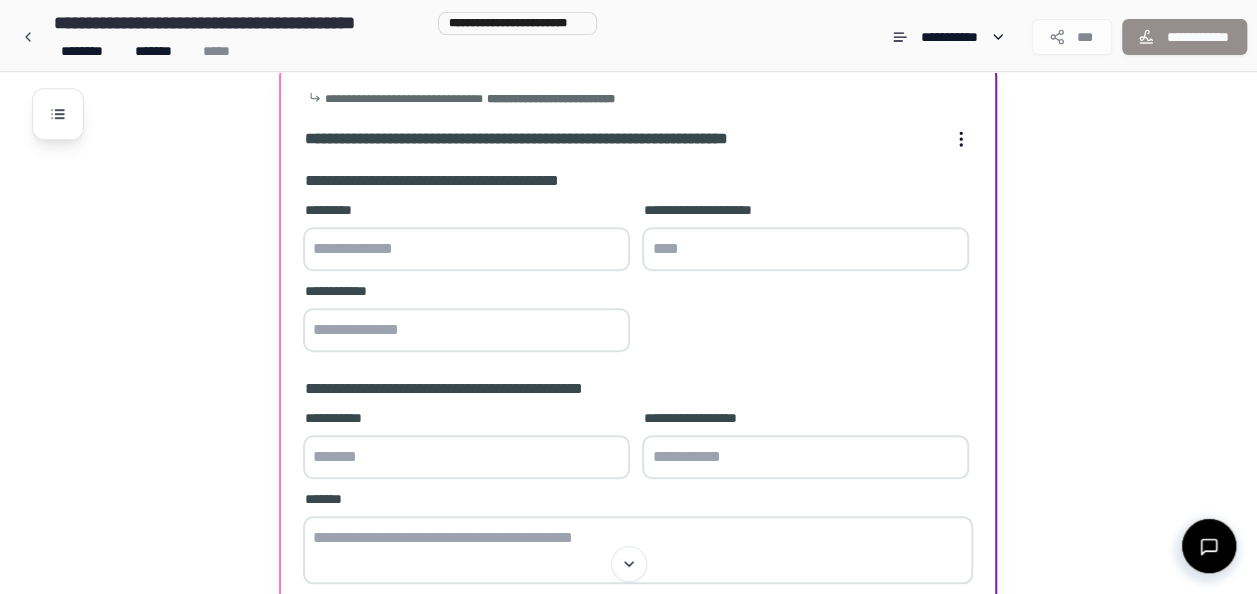 scroll, scrollTop: 584, scrollLeft: 0, axis: vertical 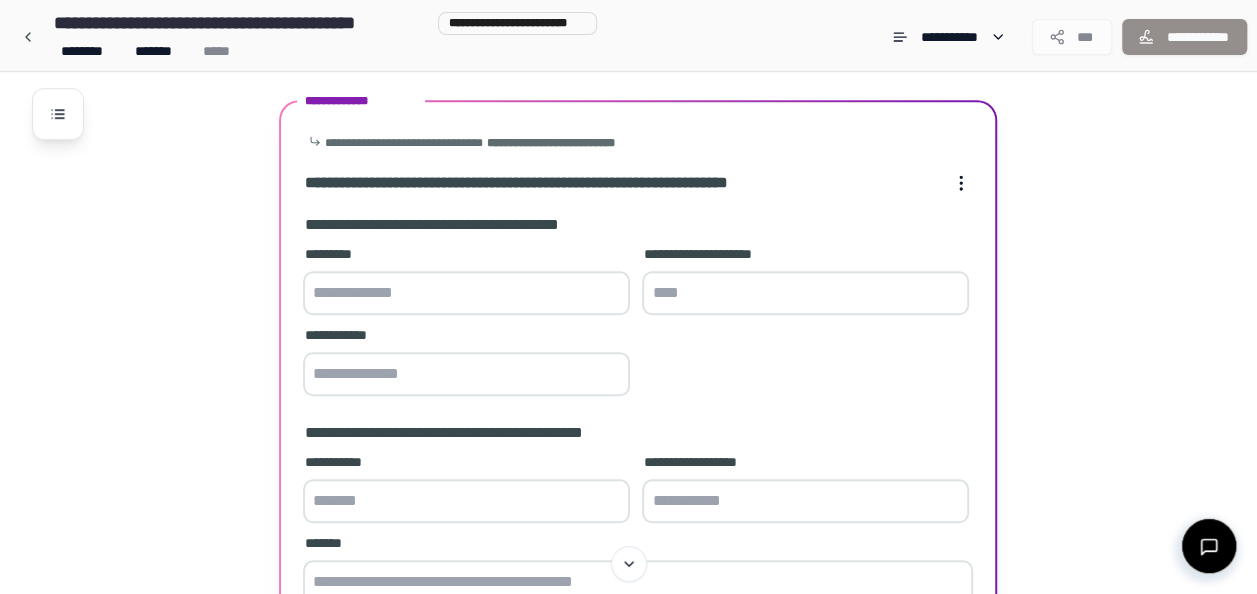 click at bounding box center [466, 293] 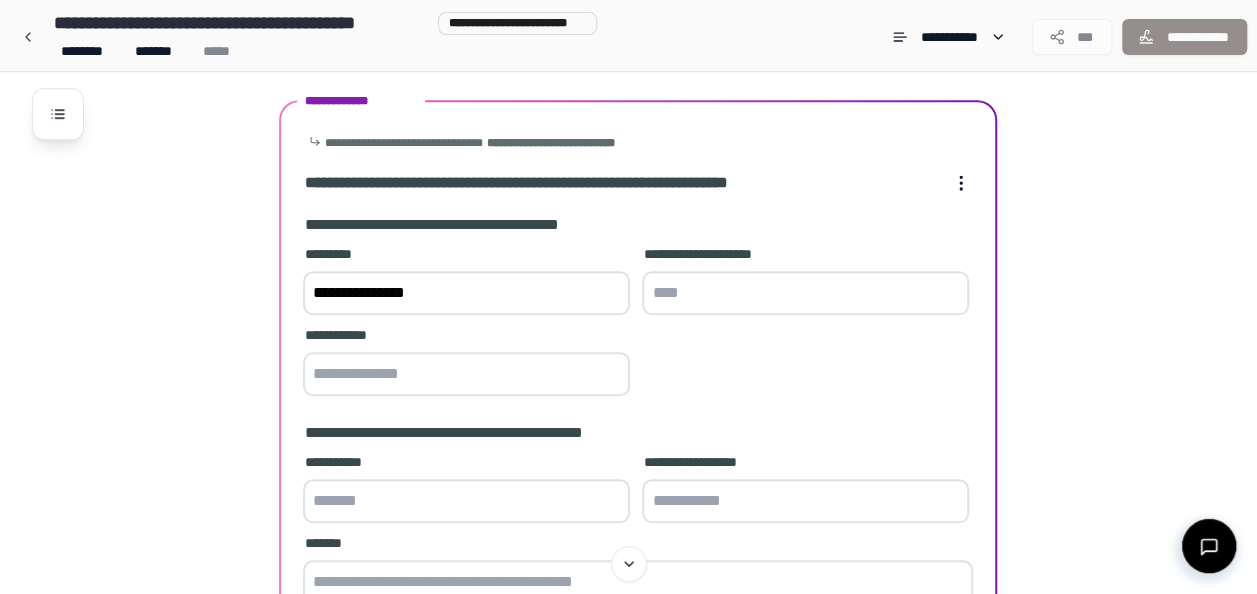 type on "**********" 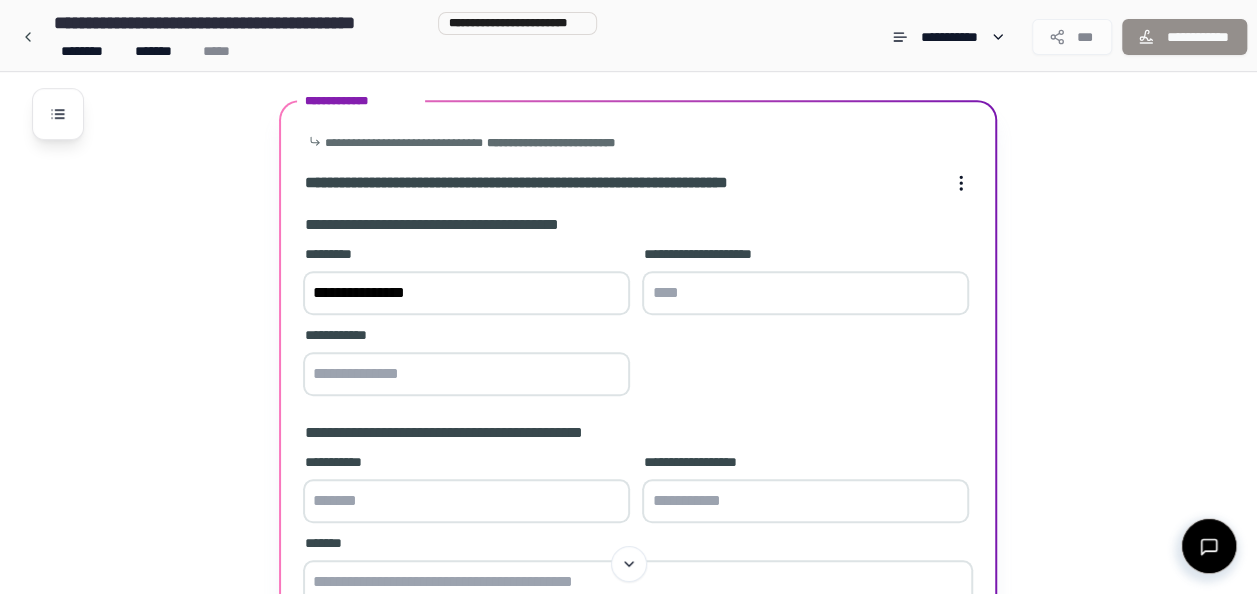 click at bounding box center (805, 293) 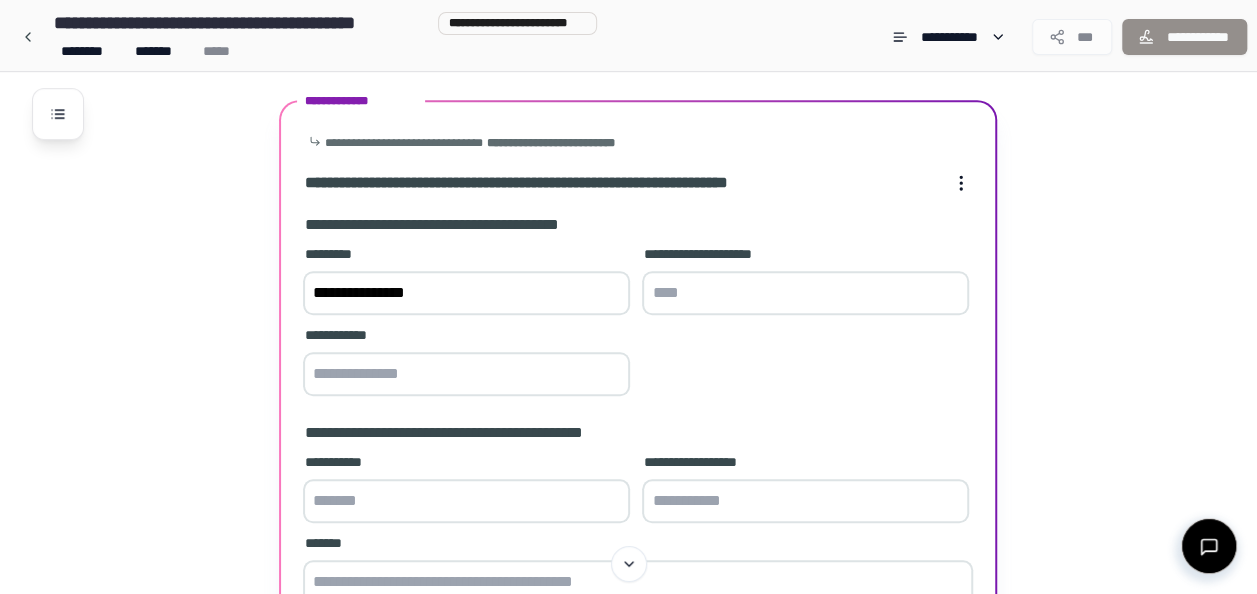 click at bounding box center (466, 374) 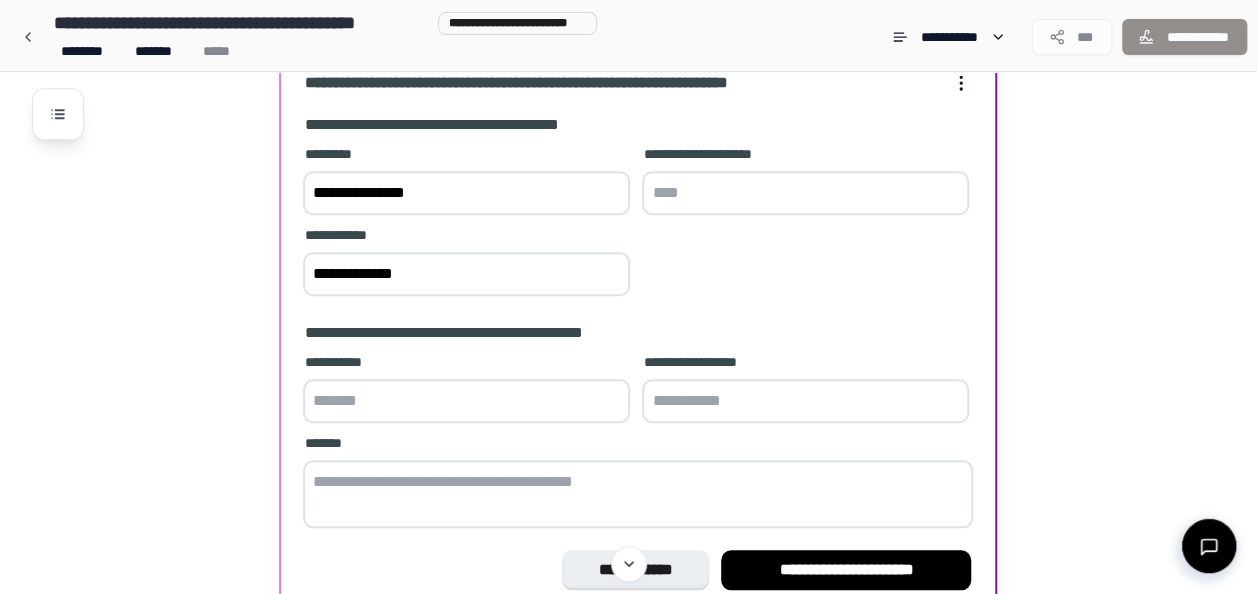 scroll, scrollTop: 784, scrollLeft: 0, axis: vertical 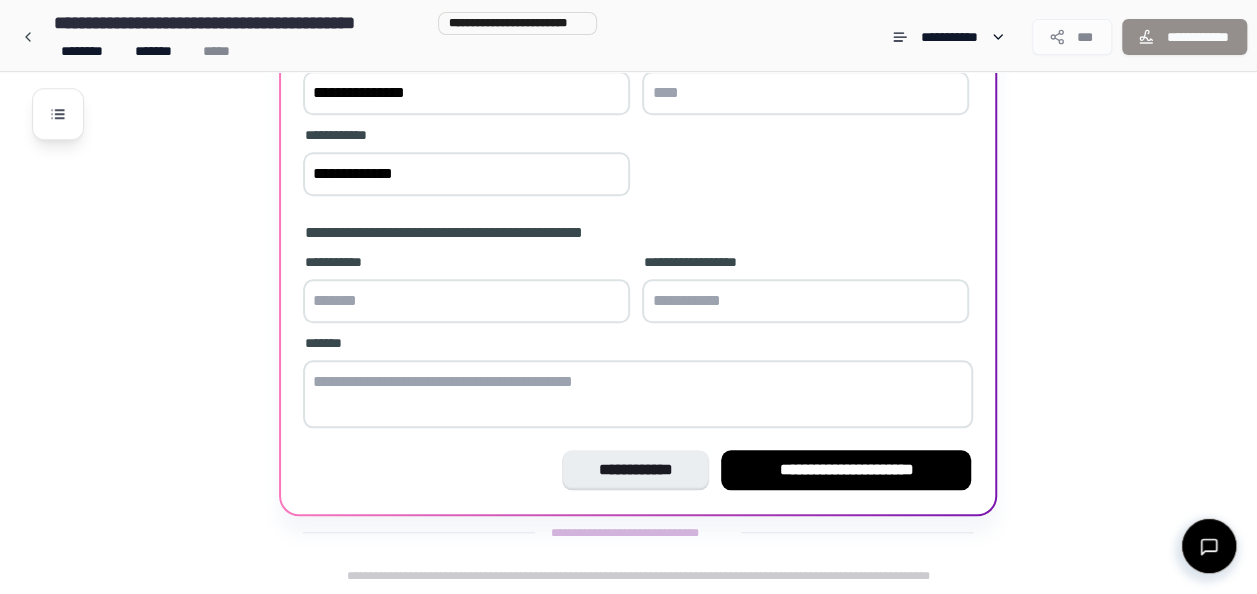 type on "**********" 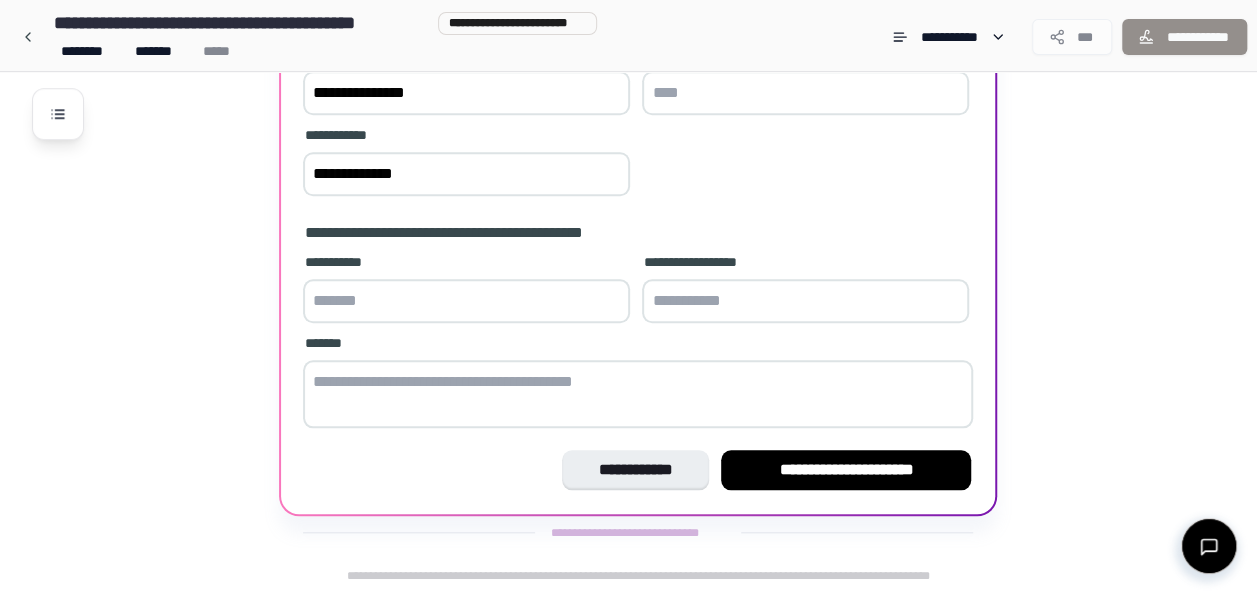click at bounding box center [466, 301] 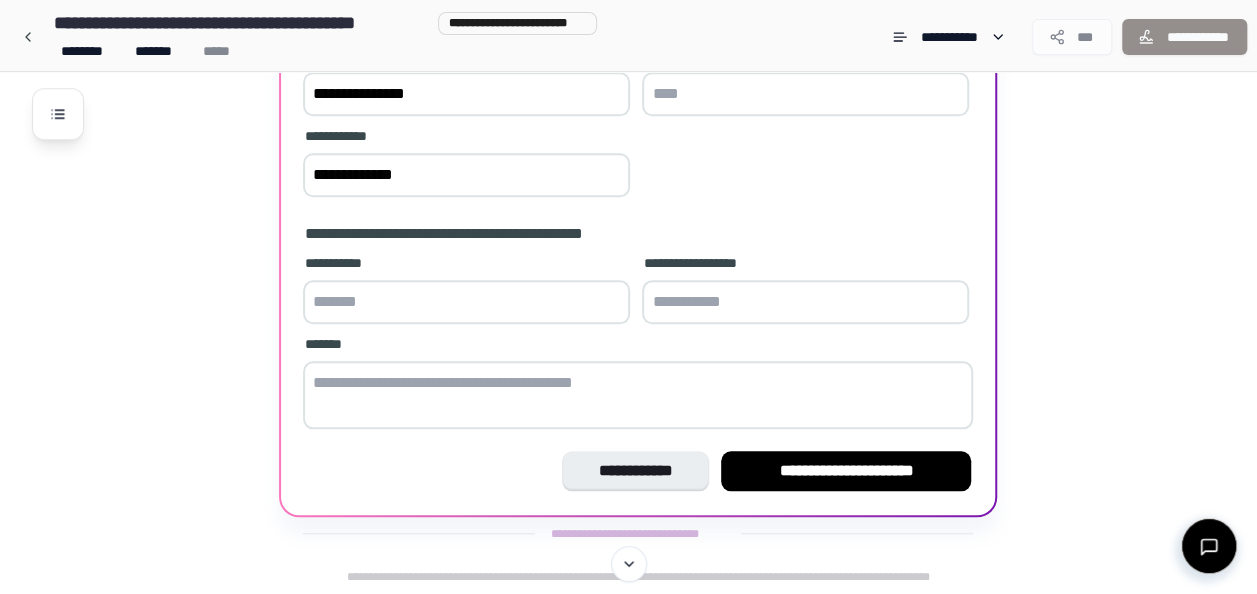 scroll, scrollTop: 784, scrollLeft: 0, axis: vertical 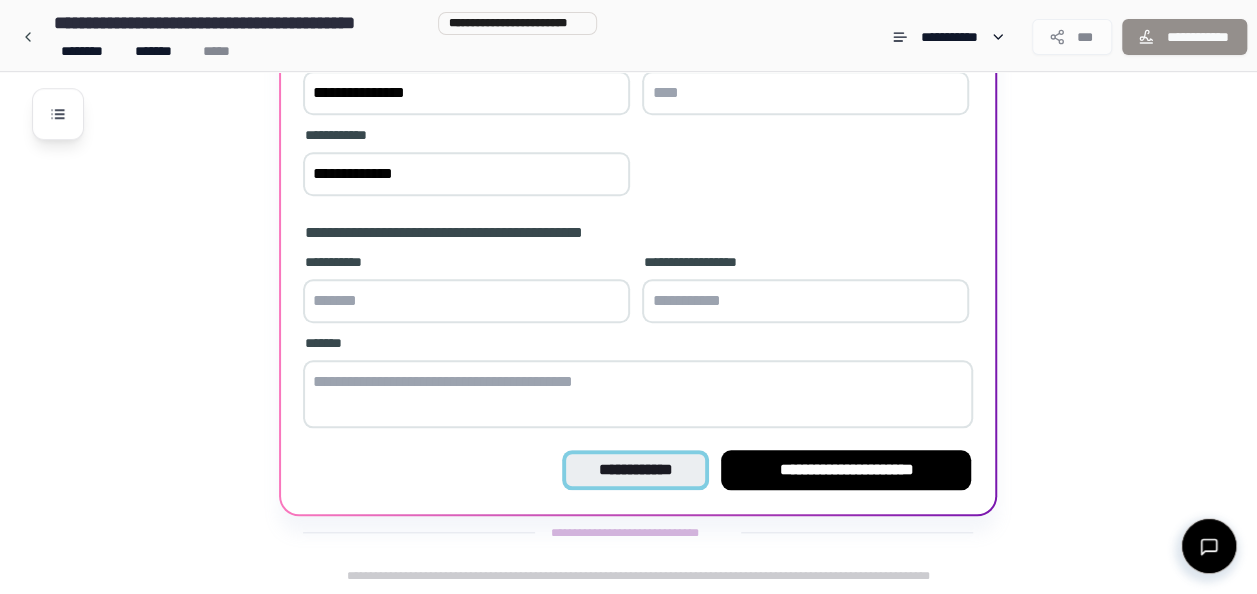 click on "**********" at bounding box center [635, 470] 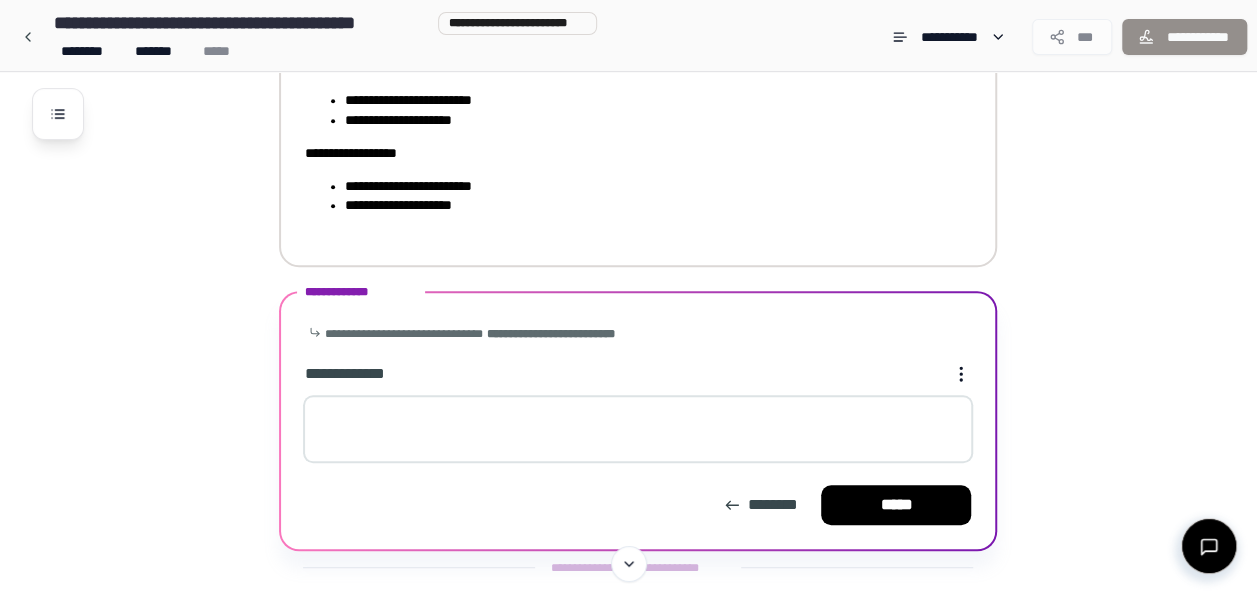 scroll, scrollTop: 428, scrollLeft: 0, axis: vertical 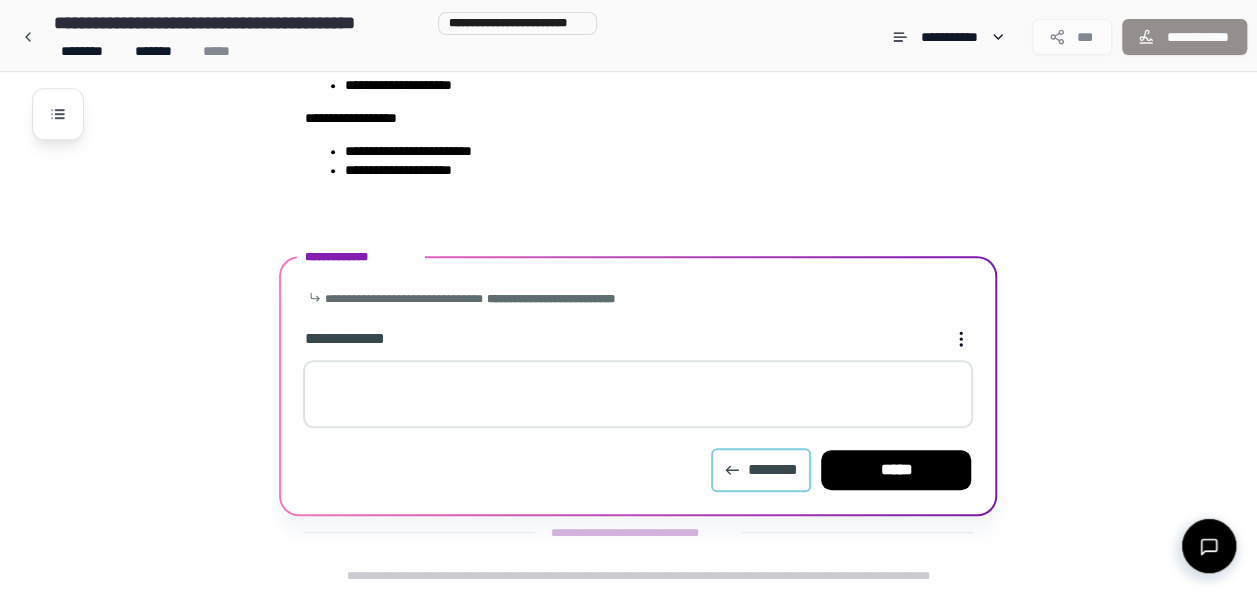 click on "********" at bounding box center (761, 470) 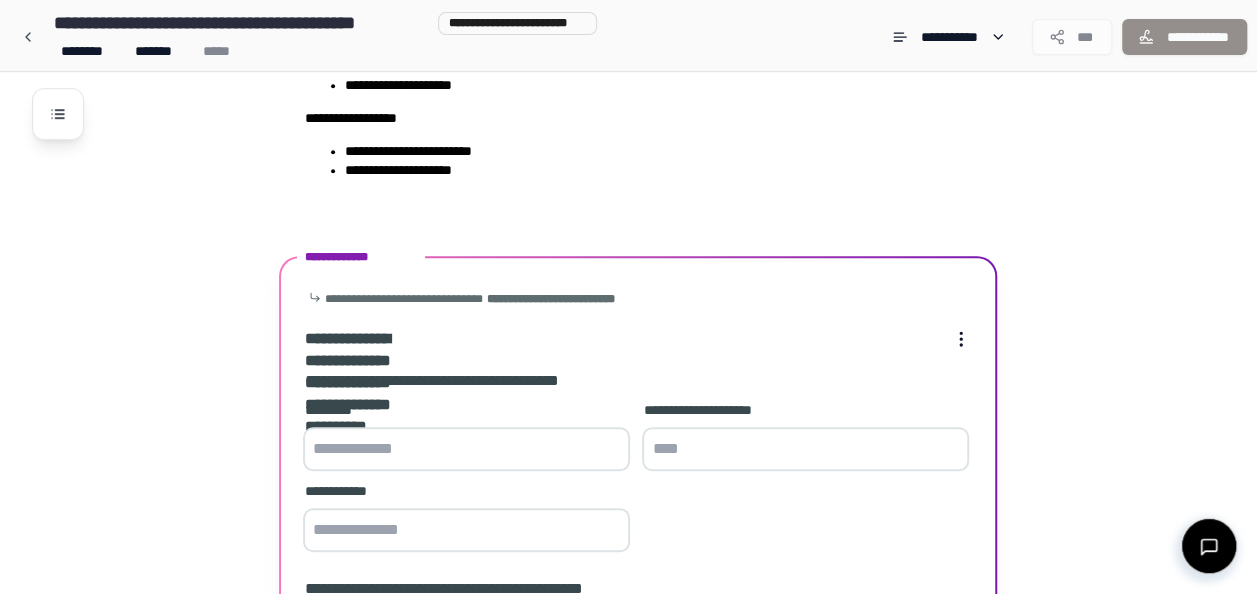scroll, scrollTop: 784, scrollLeft: 0, axis: vertical 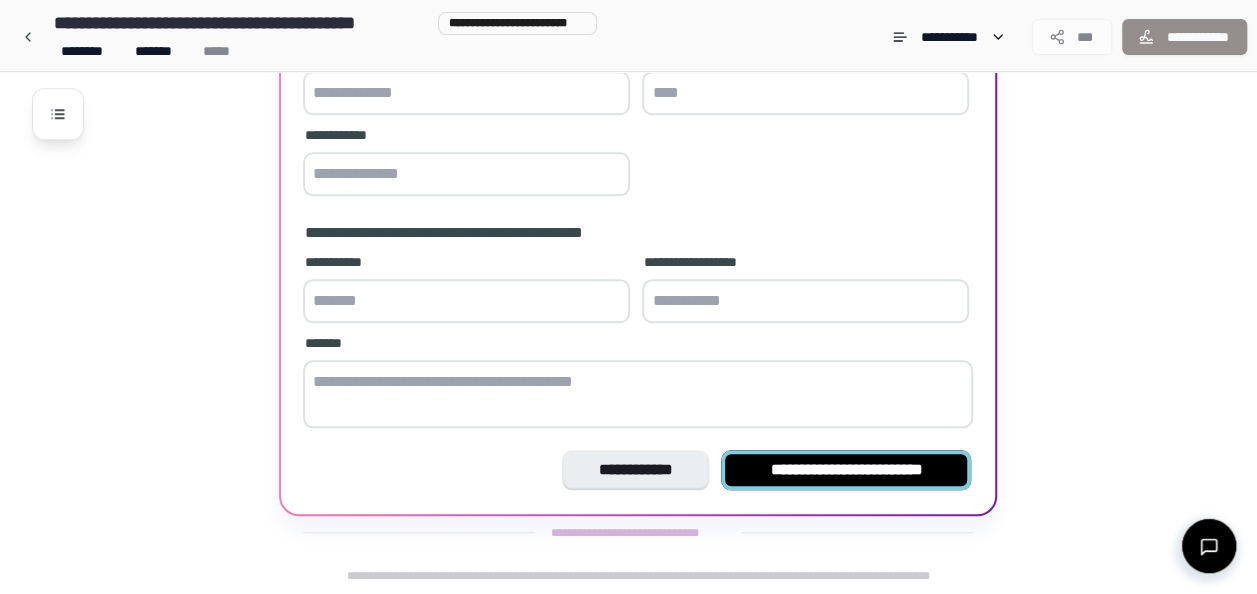 click on "**********" at bounding box center (846, 470) 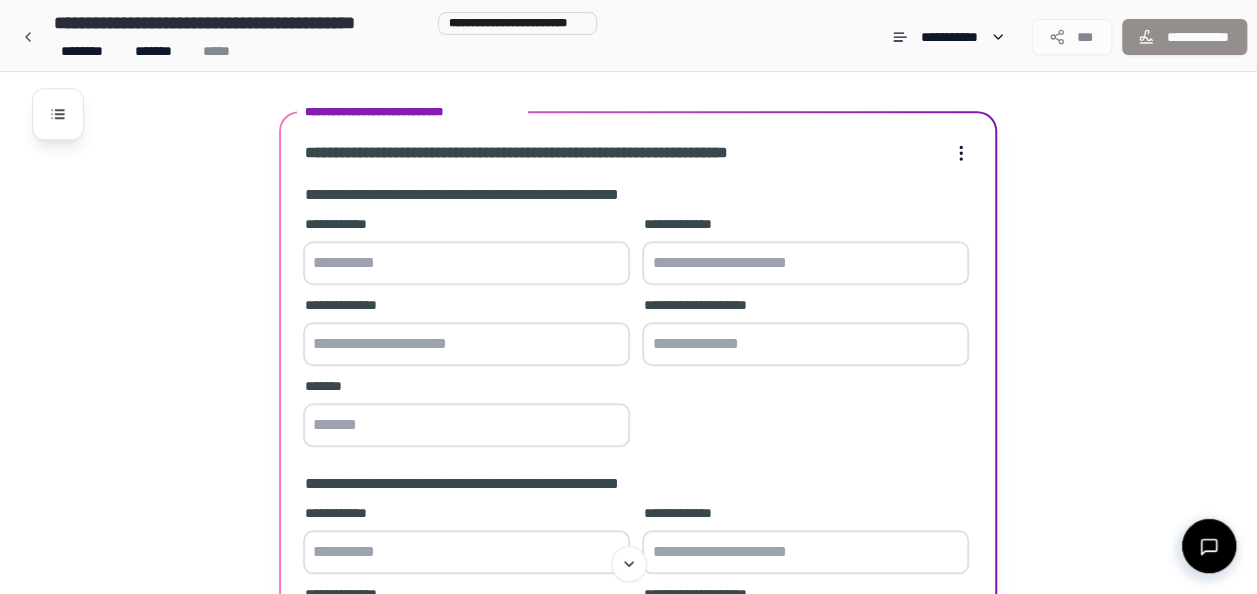 scroll, scrollTop: 800, scrollLeft: 0, axis: vertical 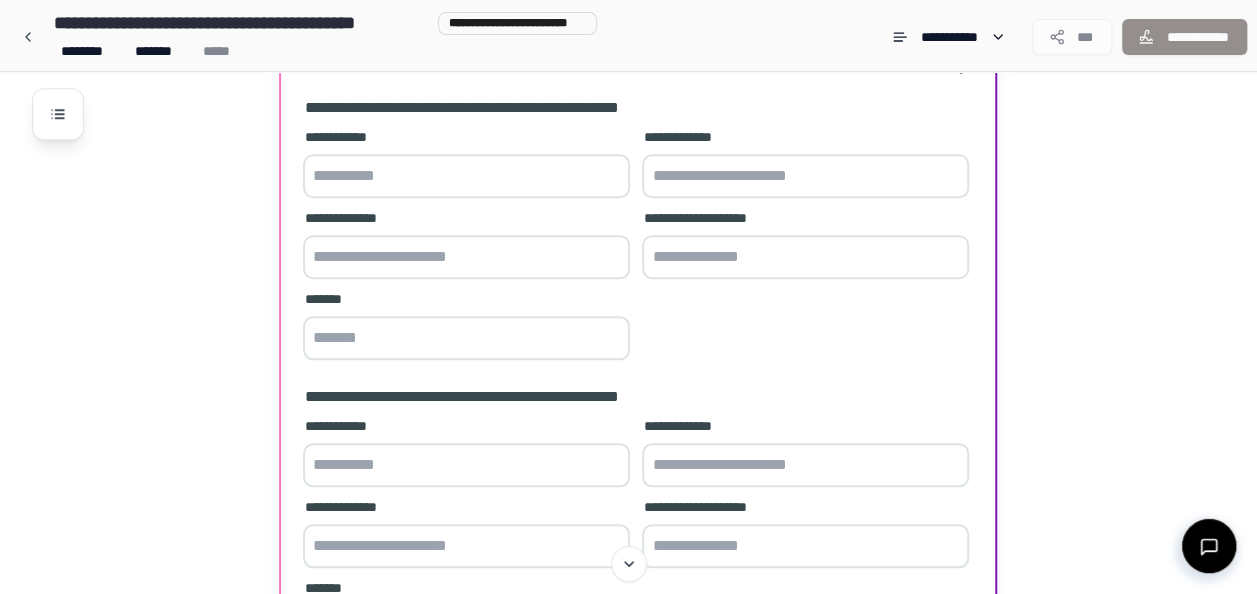 click at bounding box center (466, 176) 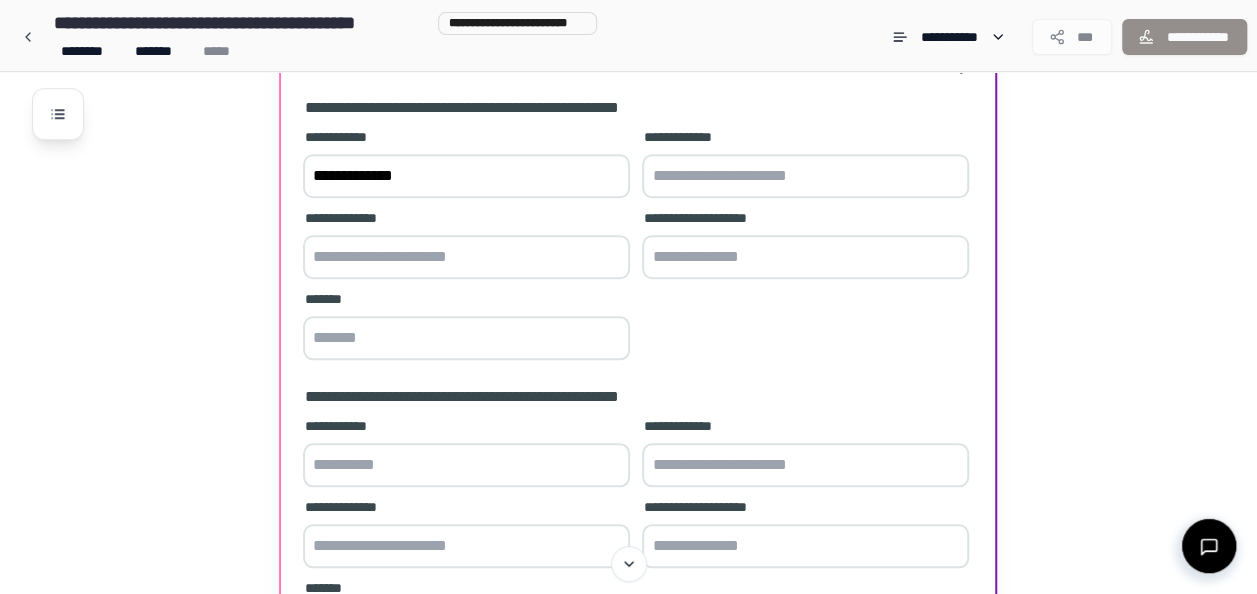 type on "**********" 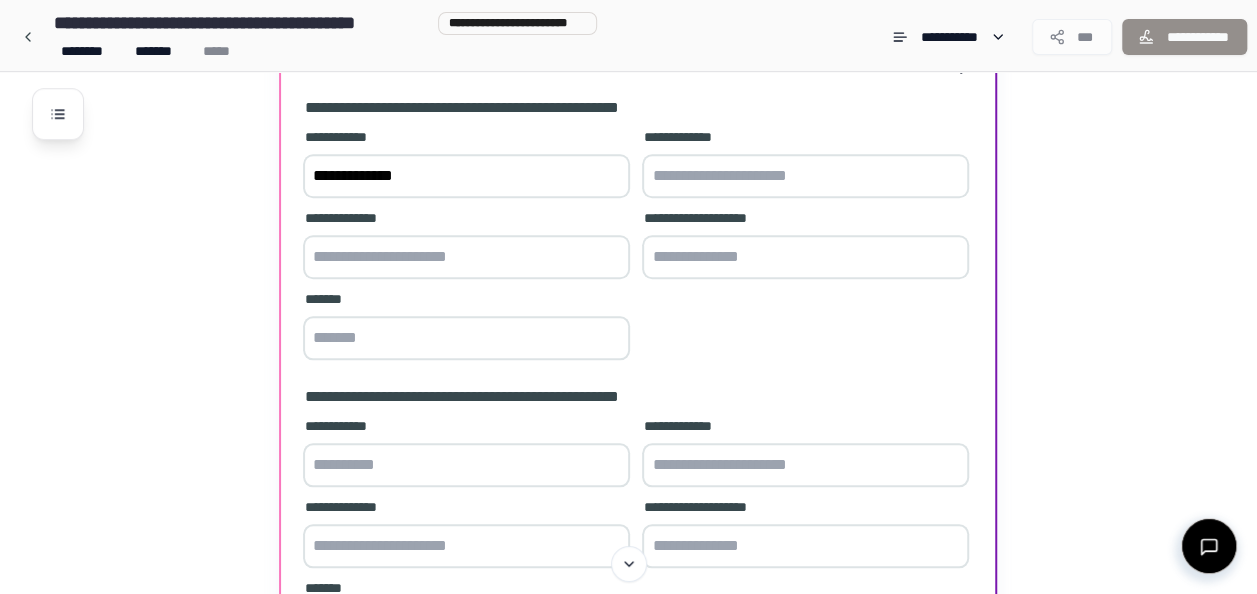 click at bounding box center (805, 176) 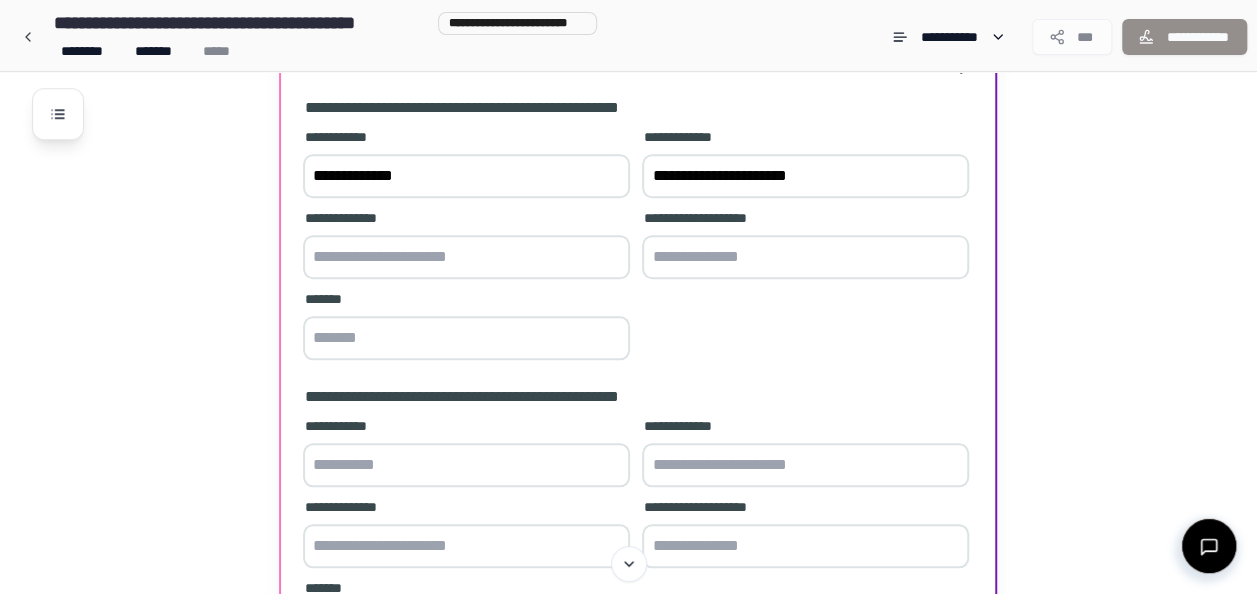 type on "**********" 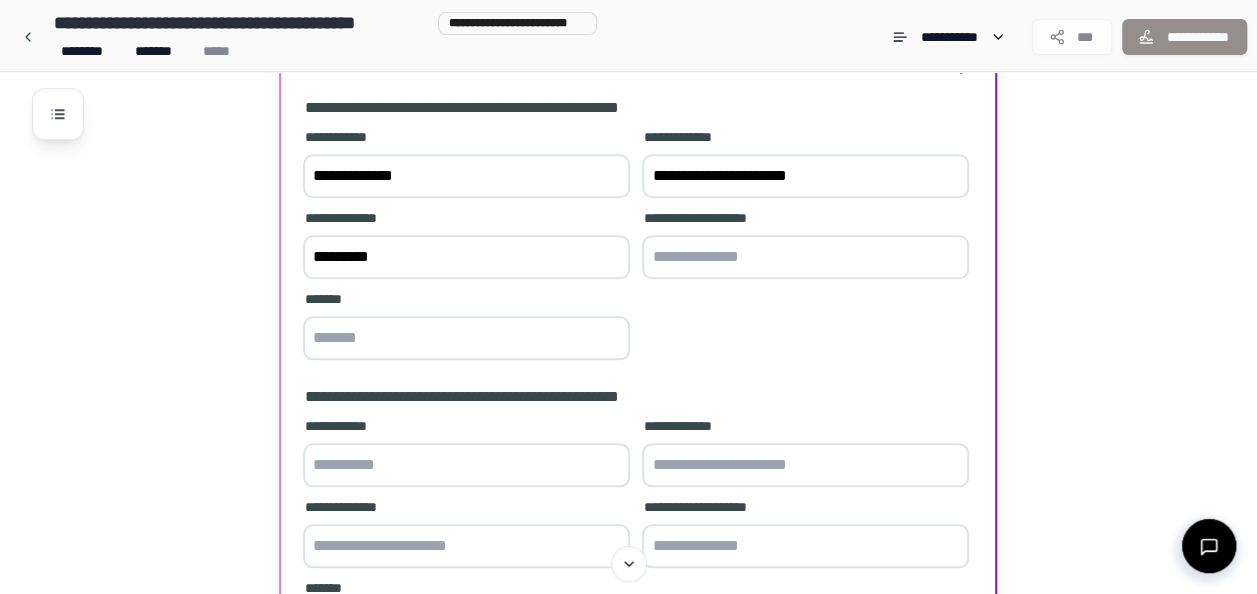 type on "*********" 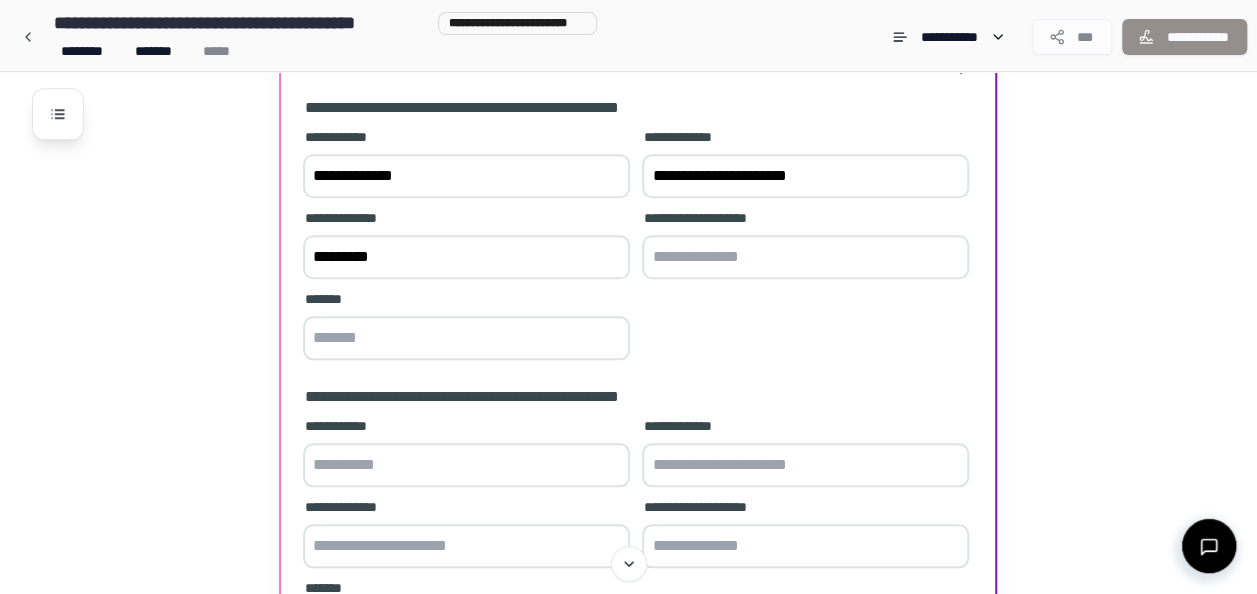 click at bounding box center [805, 257] 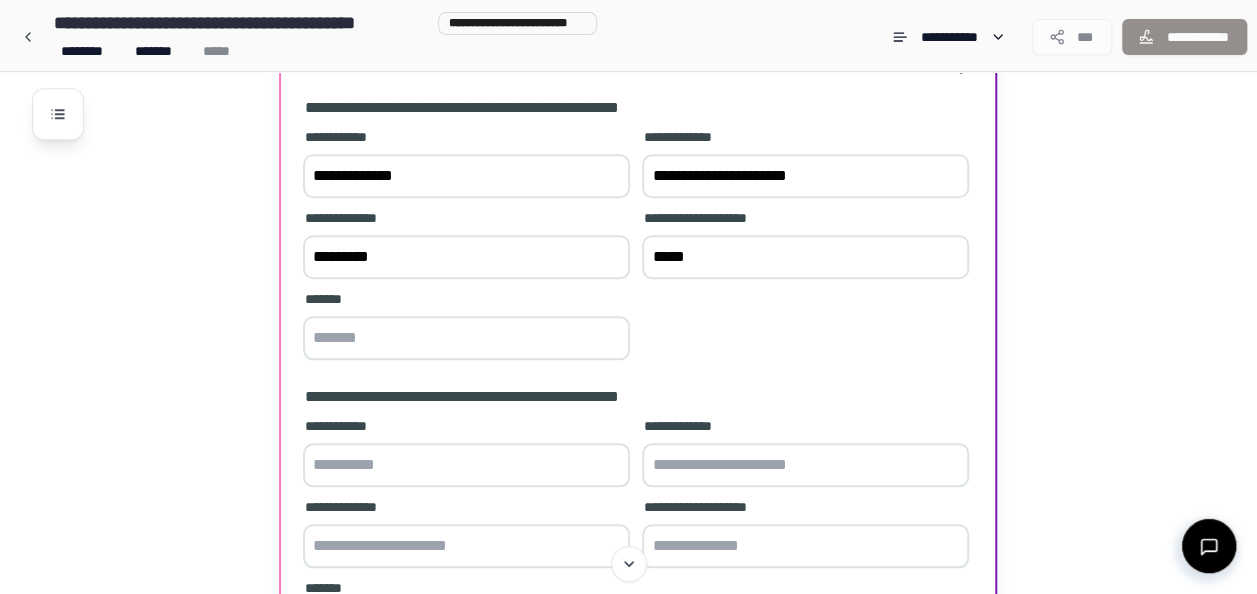 type on "*****" 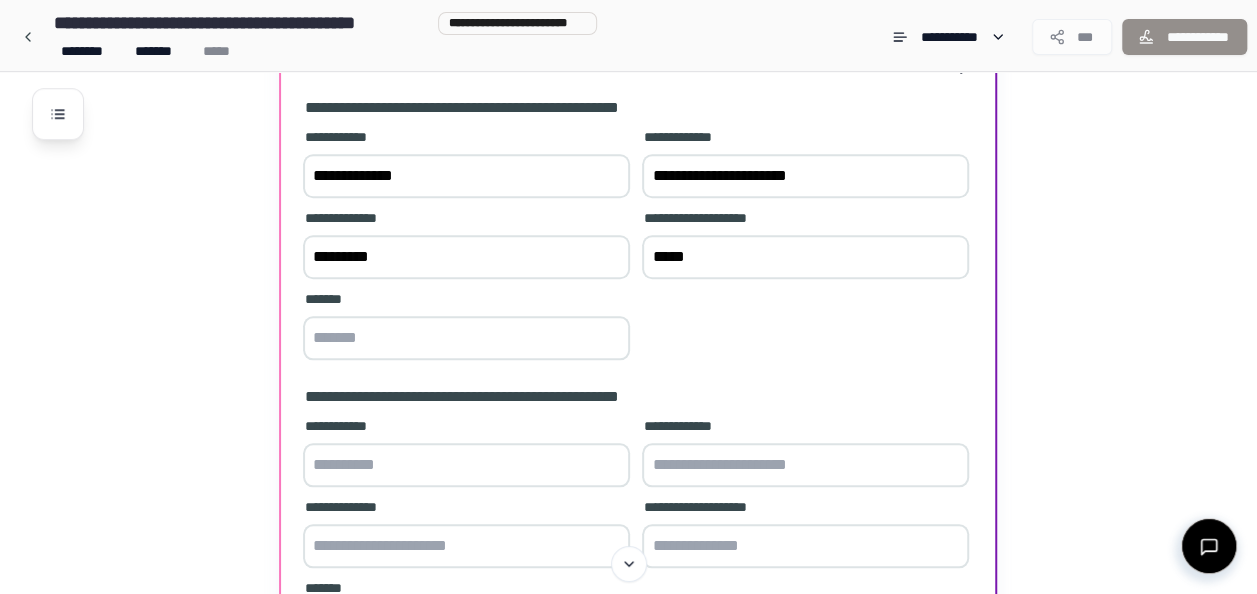 click at bounding box center [466, 338] 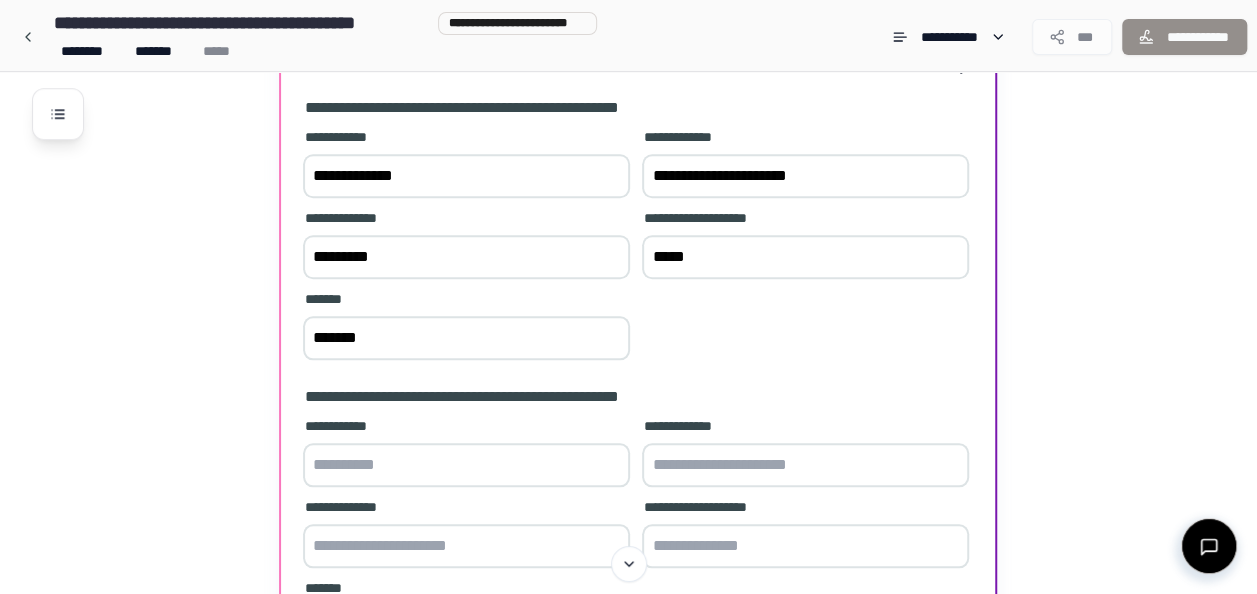 type on "*******" 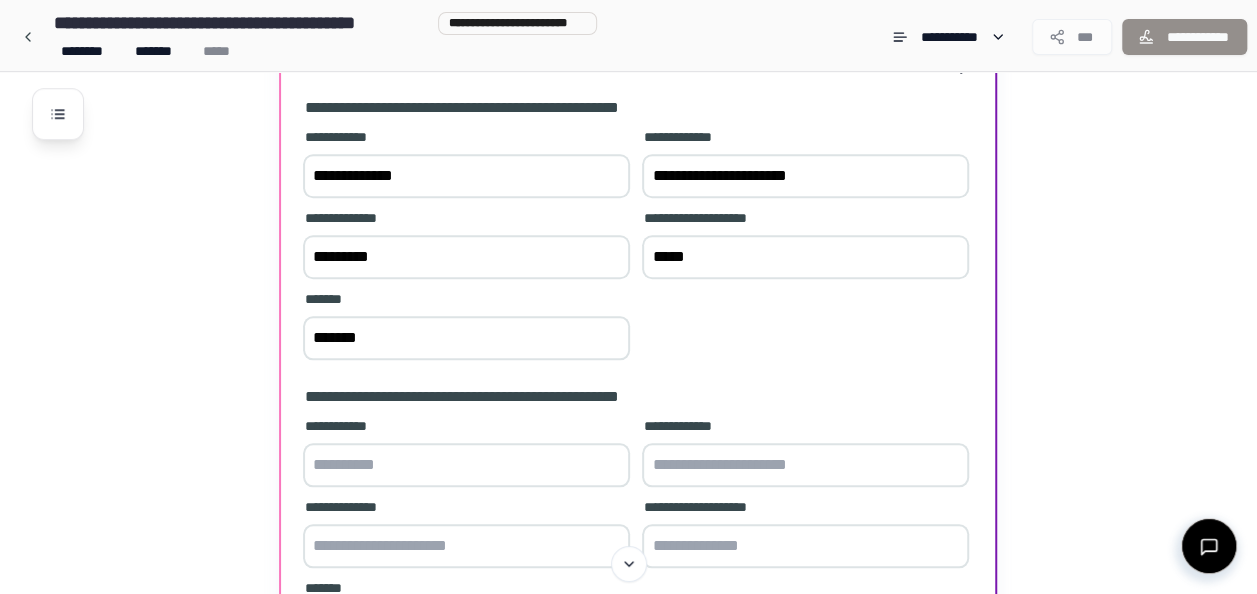 click on "*****" at bounding box center [805, 257] 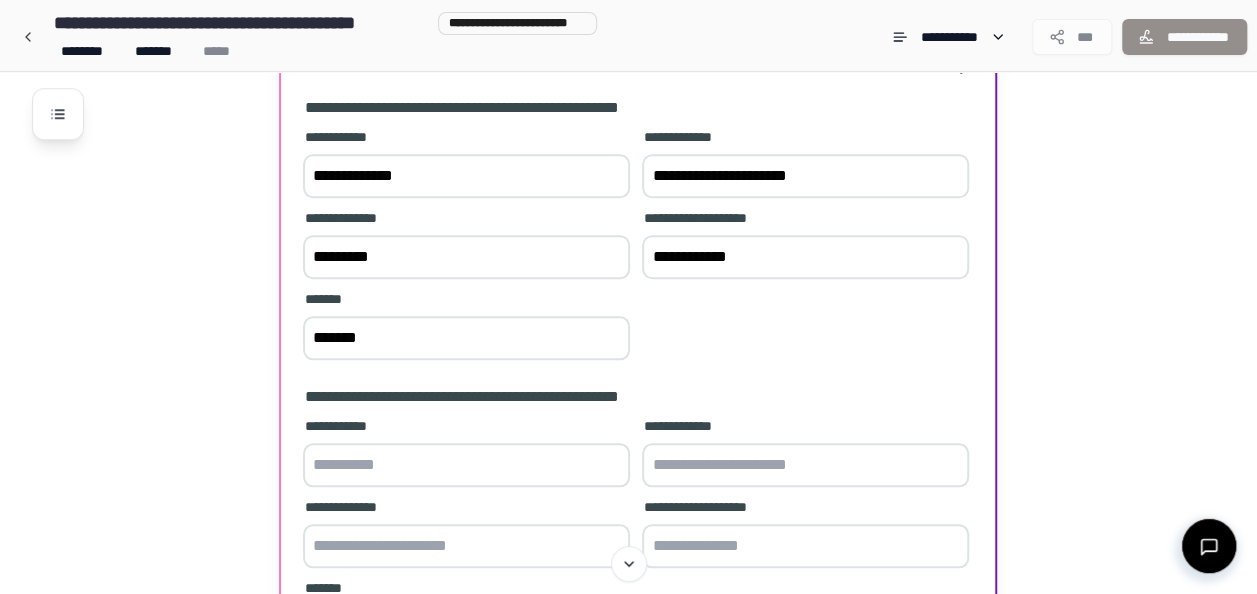 type on "**********" 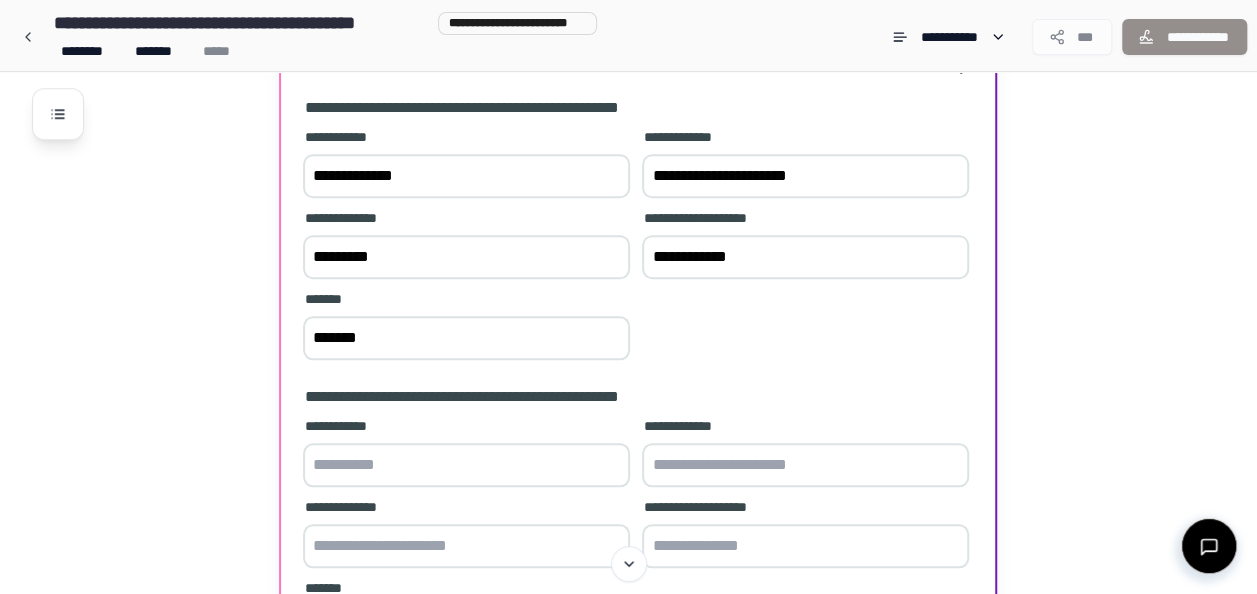 drag, startPoint x: 392, startPoint y: 458, endPoint x: 412, endPoint y: 445, distance: 23.853722 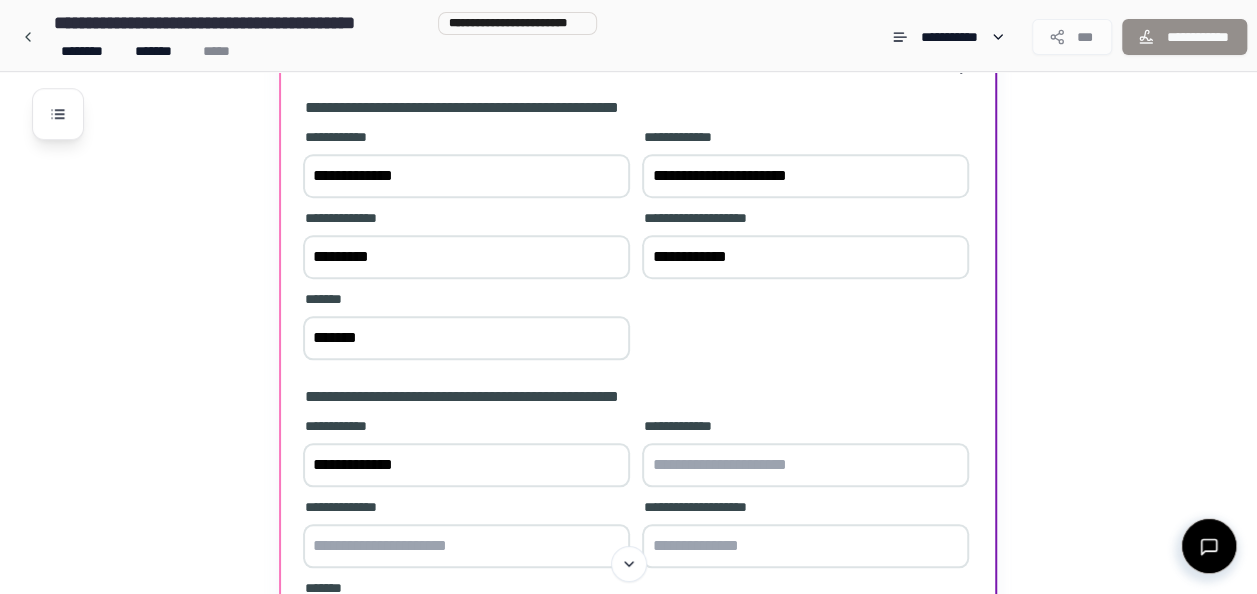 type on "**********" 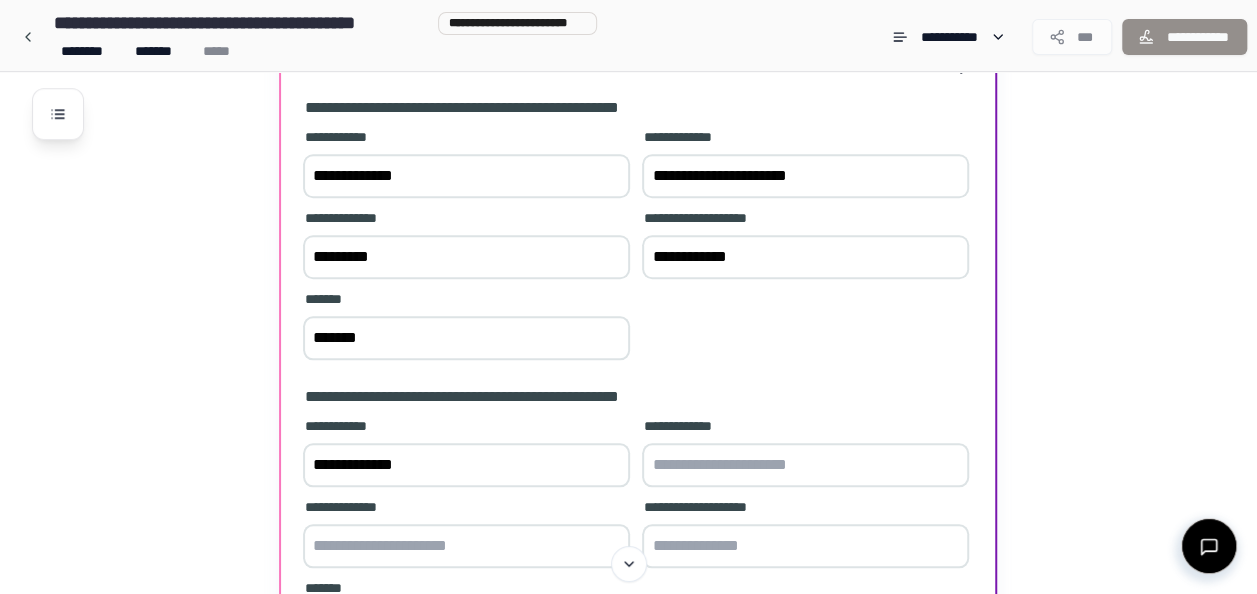click at bounding box center (805, 465) 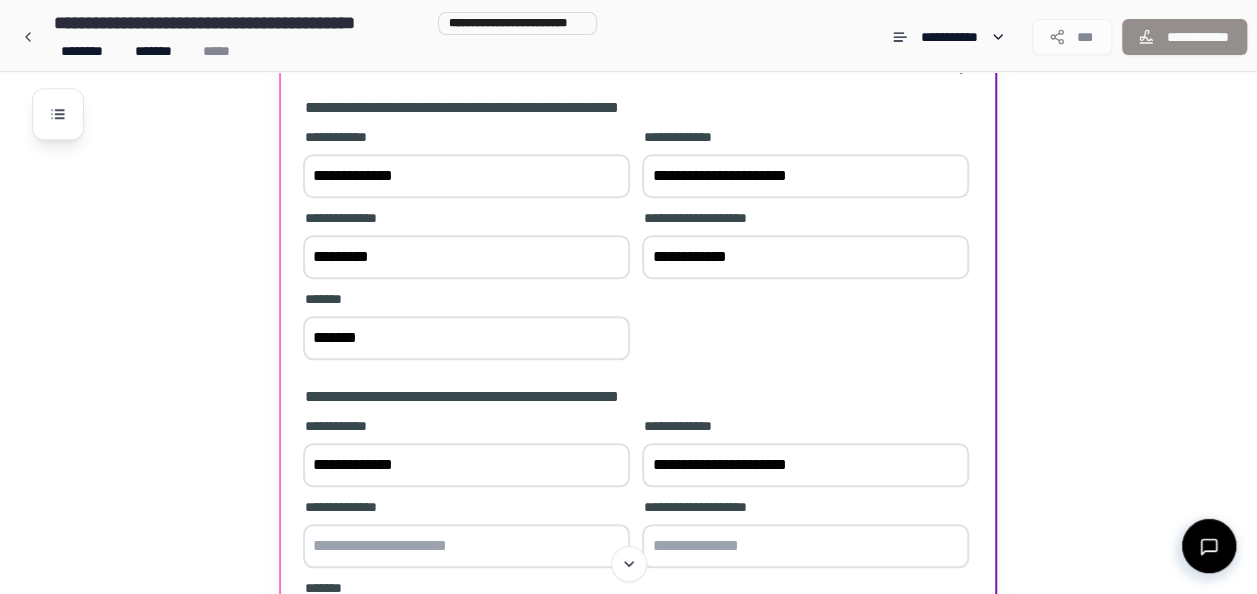 type on "**********" 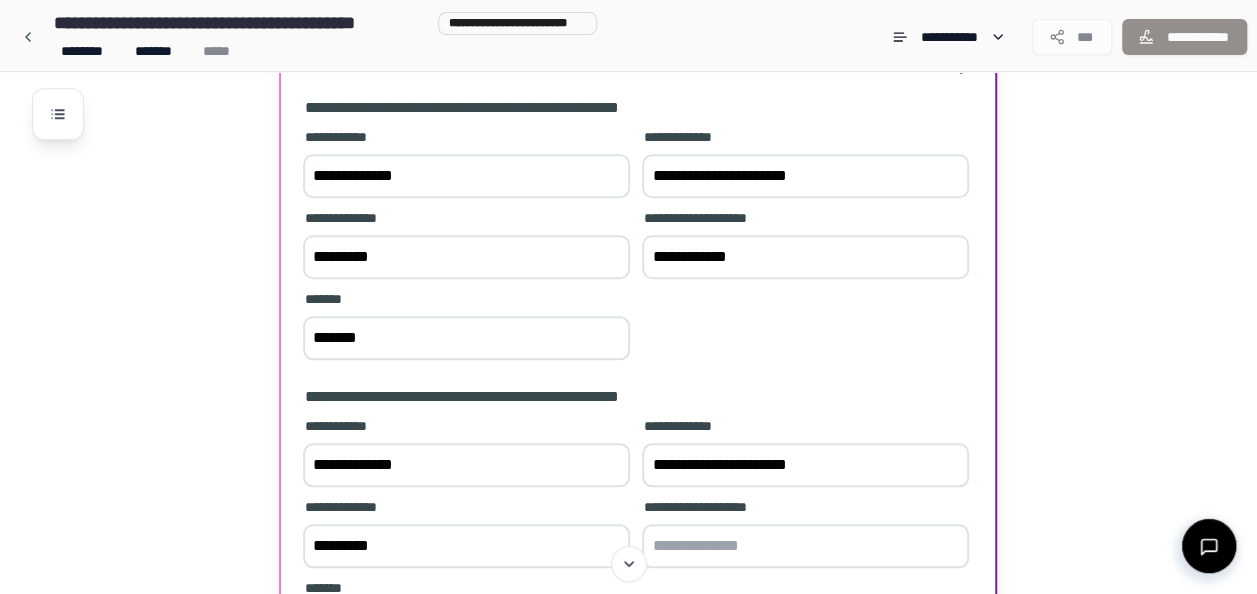 type on "*********" 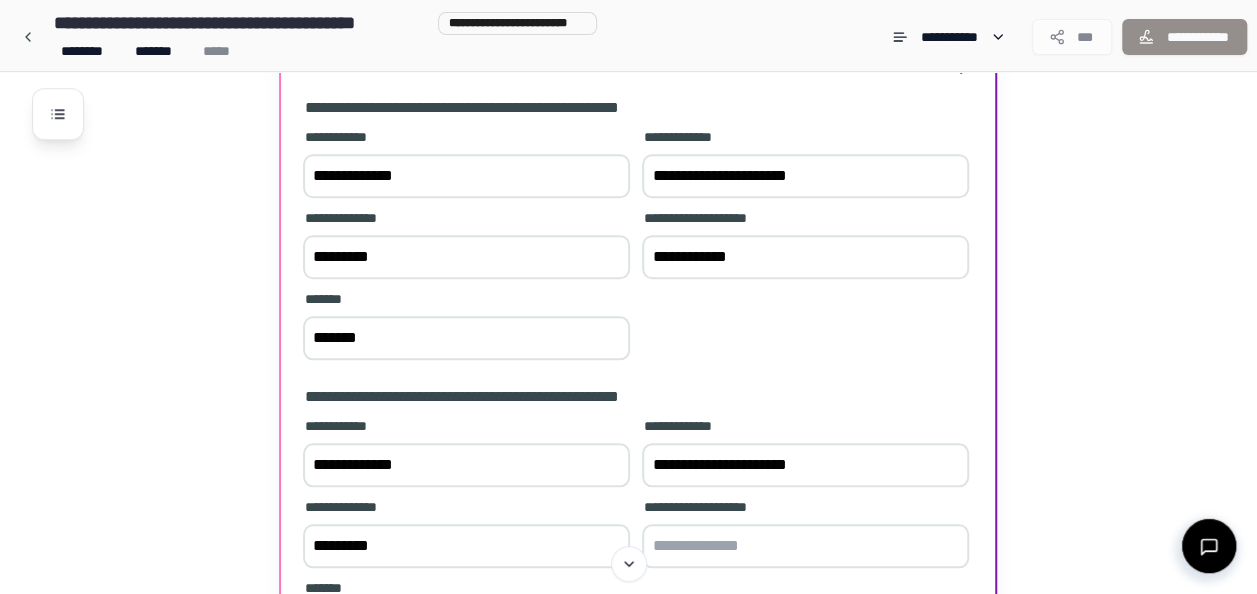 click at bounding box center (805, 546) 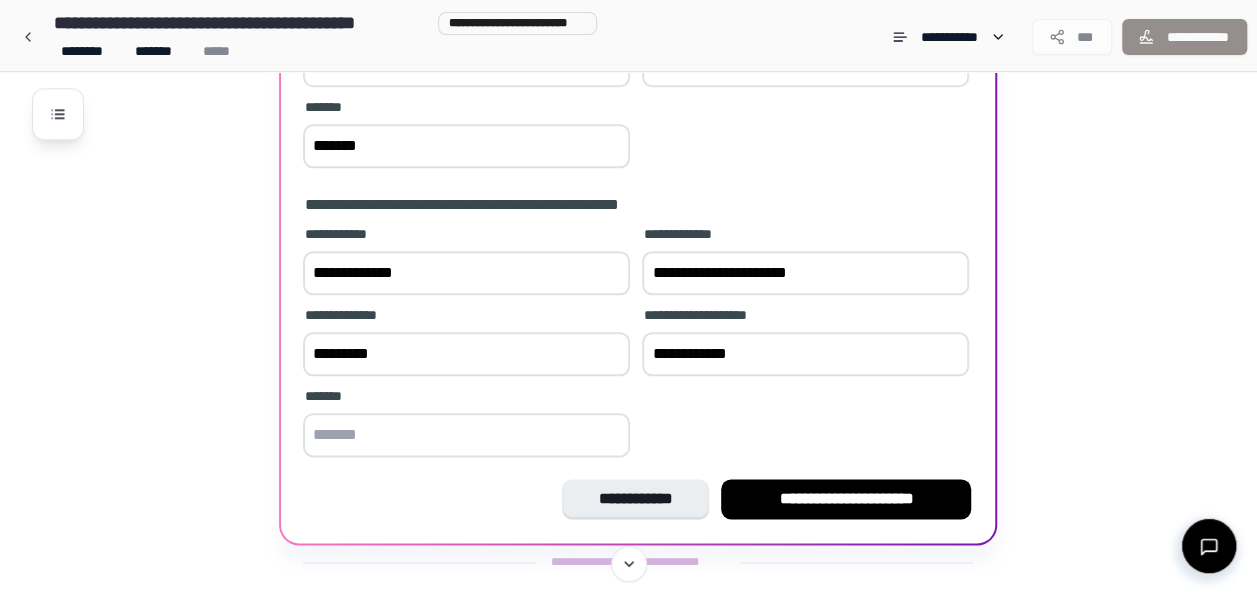 scroll, scrollTop: 1000, scrollLeft: 0, axis: vertical 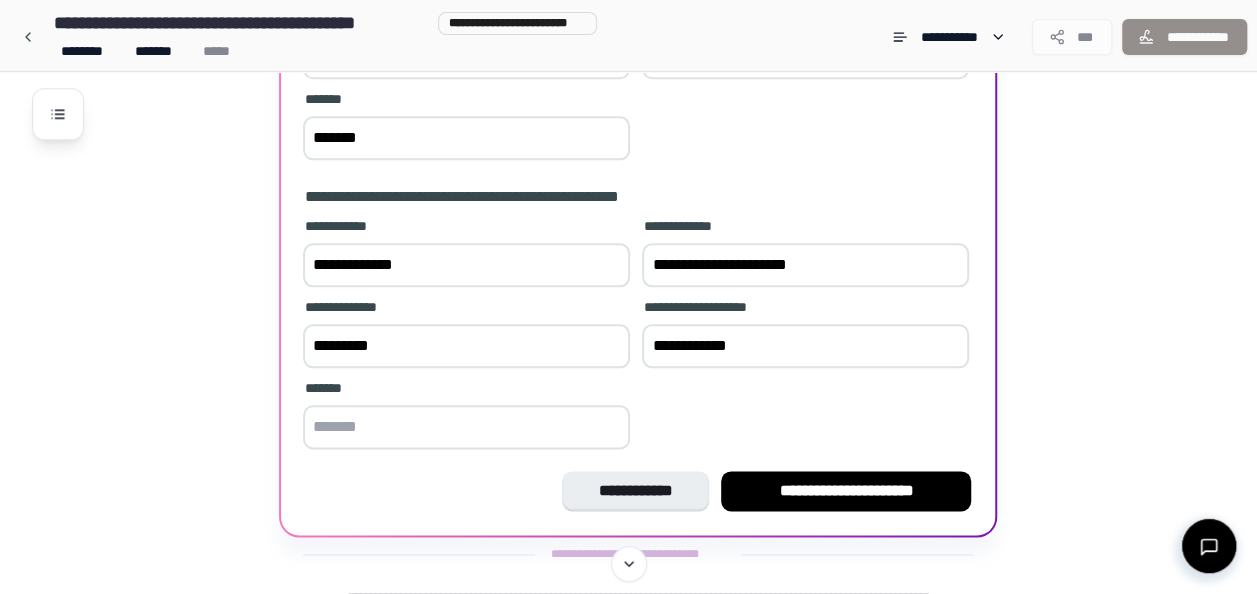 type on "**********" 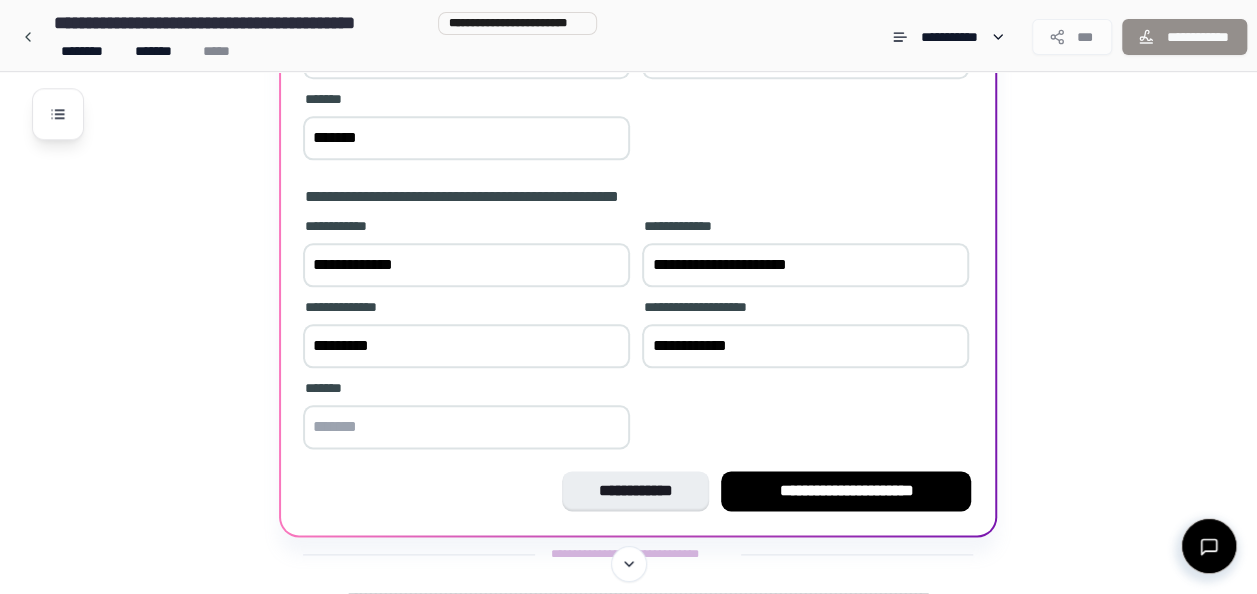 click at bounding box center (466, 427) 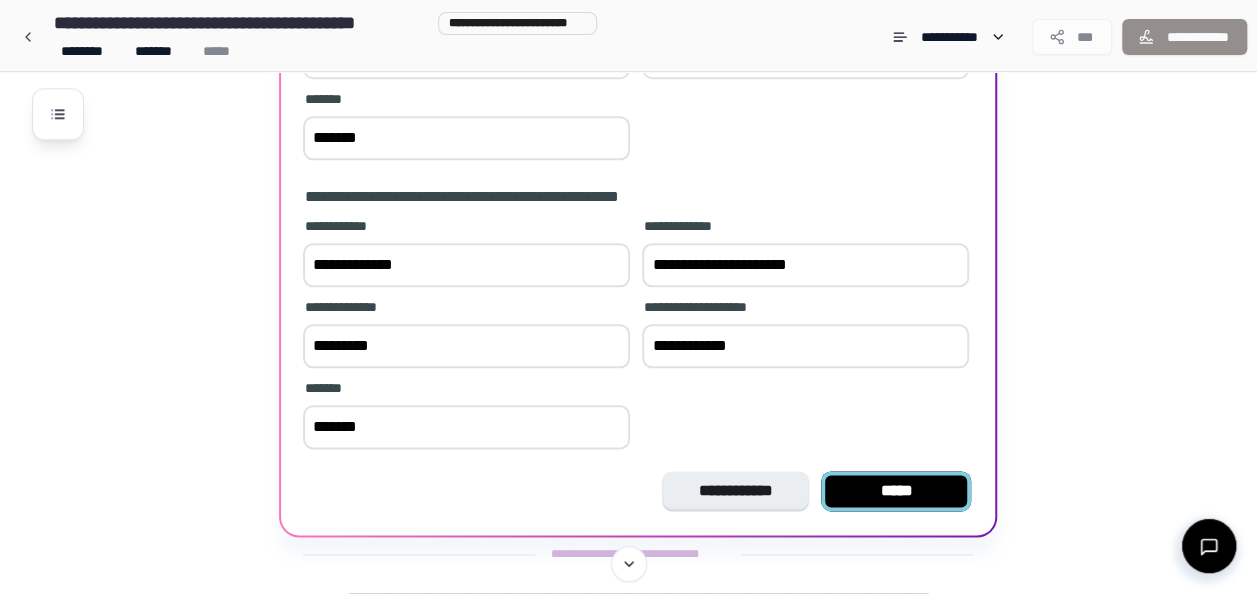 type on "*******" 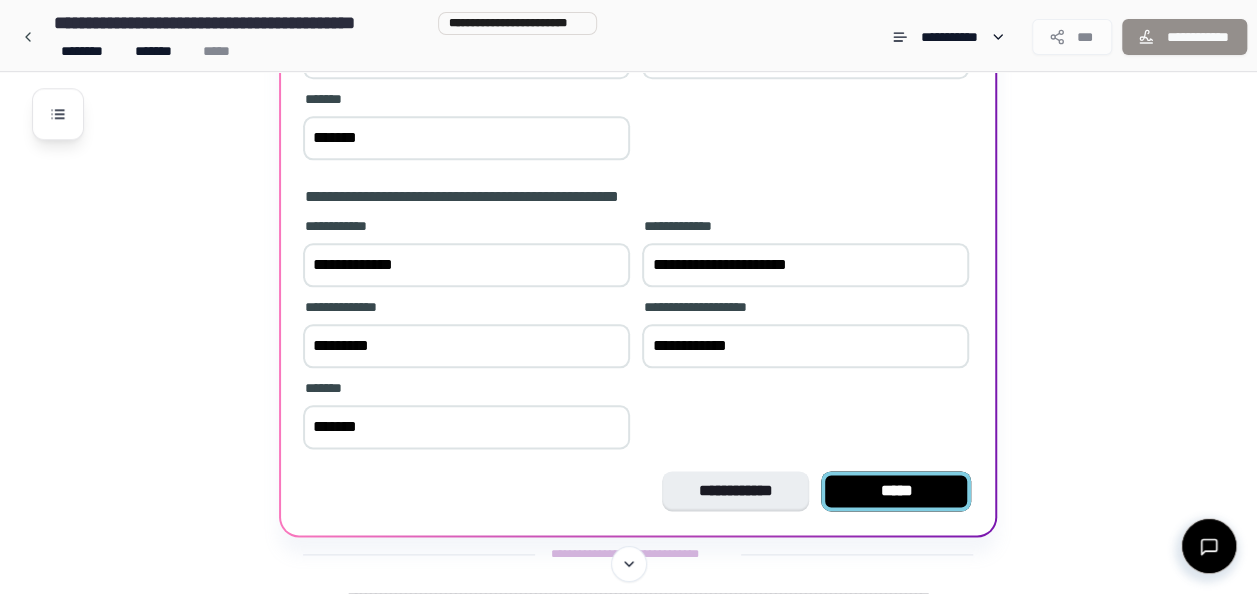 click on "*****" at bounding box center [896, 491] 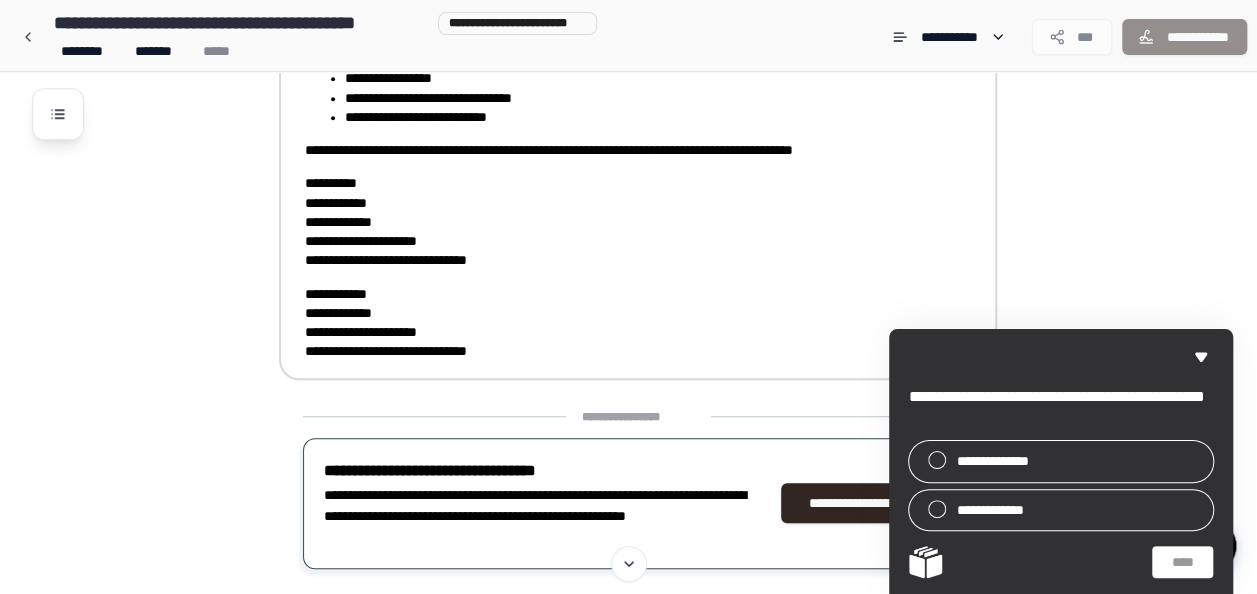 scroll, scrollTop: 791, scrollLeft: 0, axis: vertical 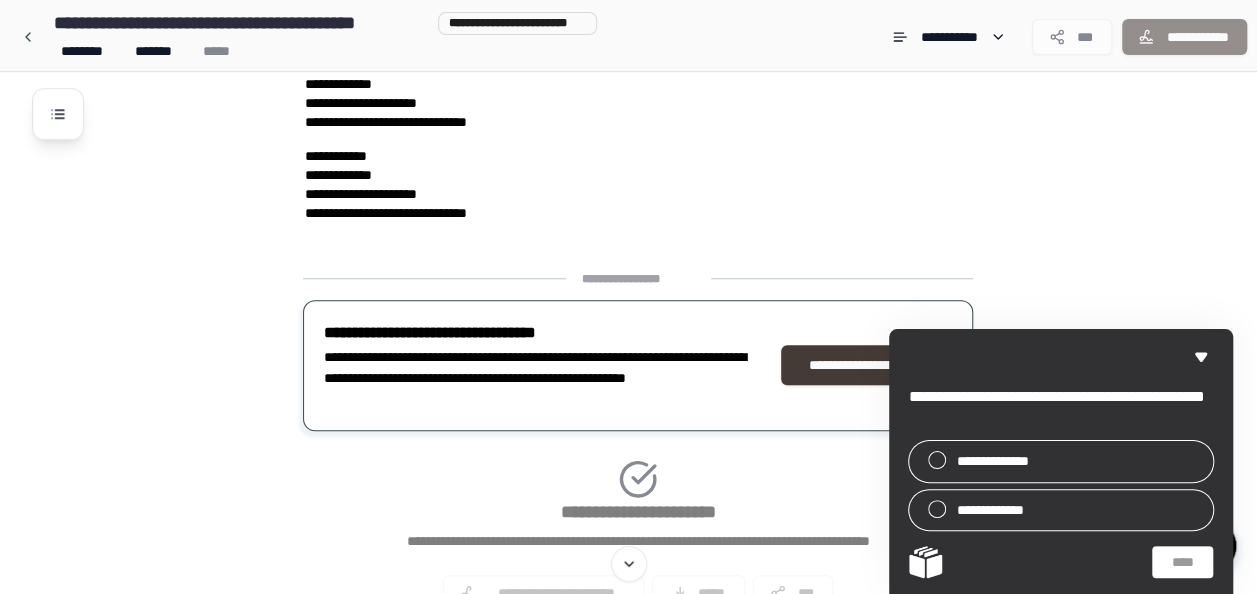 click on "**********" at bounding box center [867, 365] 